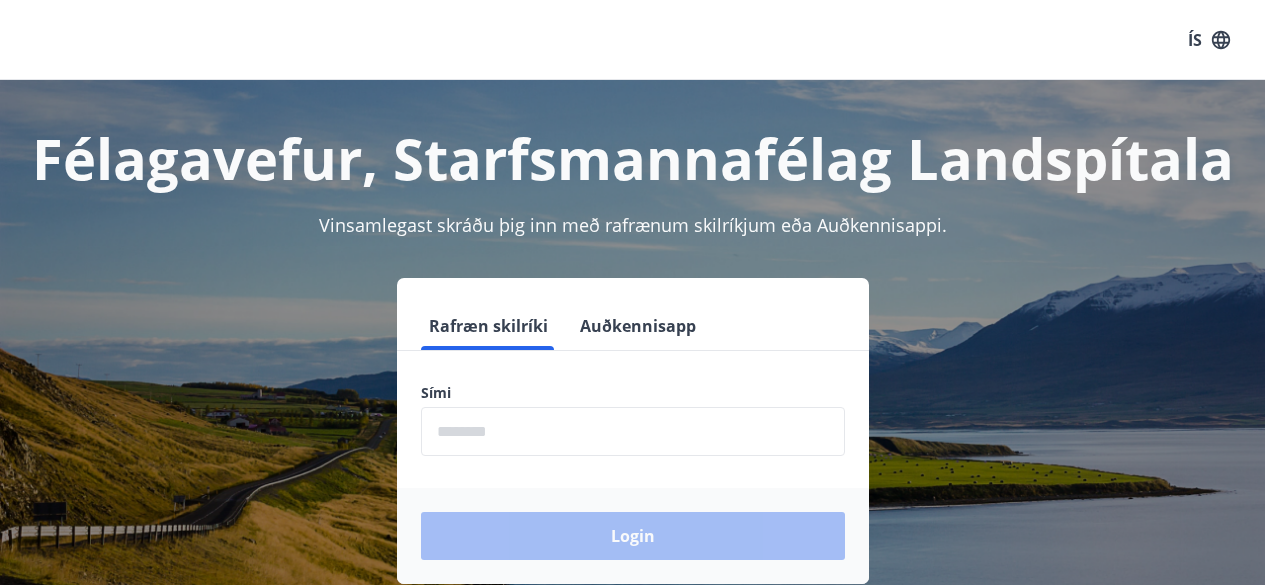 scroll, scrollTop: 247, scrollLeft: 0, axis: vertical 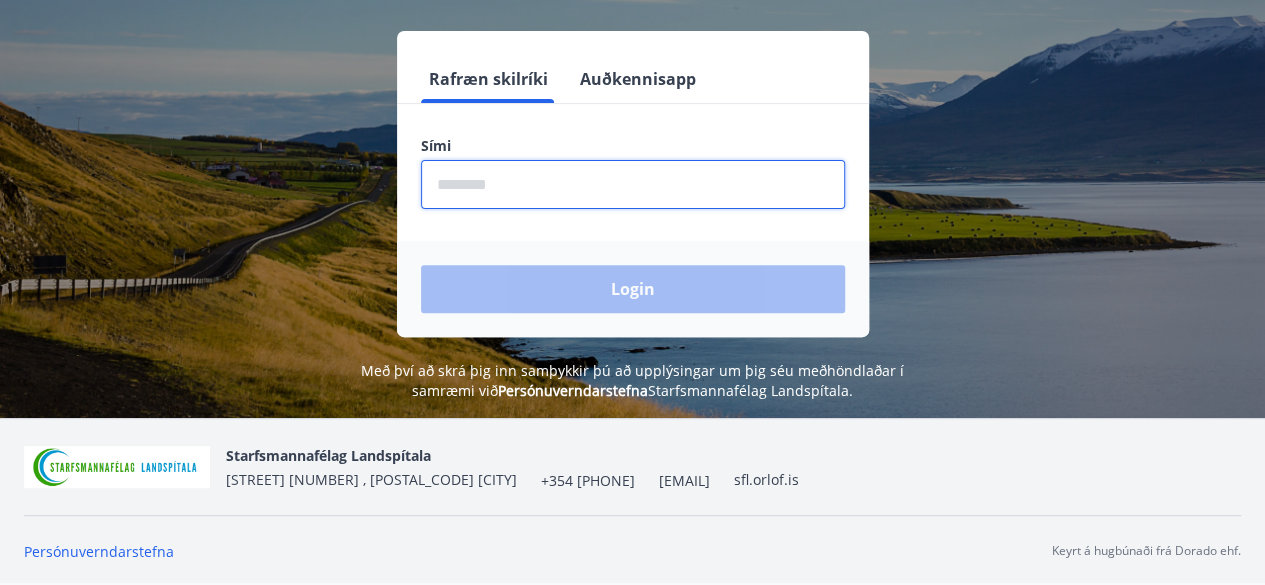 drag, startPoint x: 479, startPoint y: 164, endPoint x: 482, endPoint y: 185, distance: 21.213203 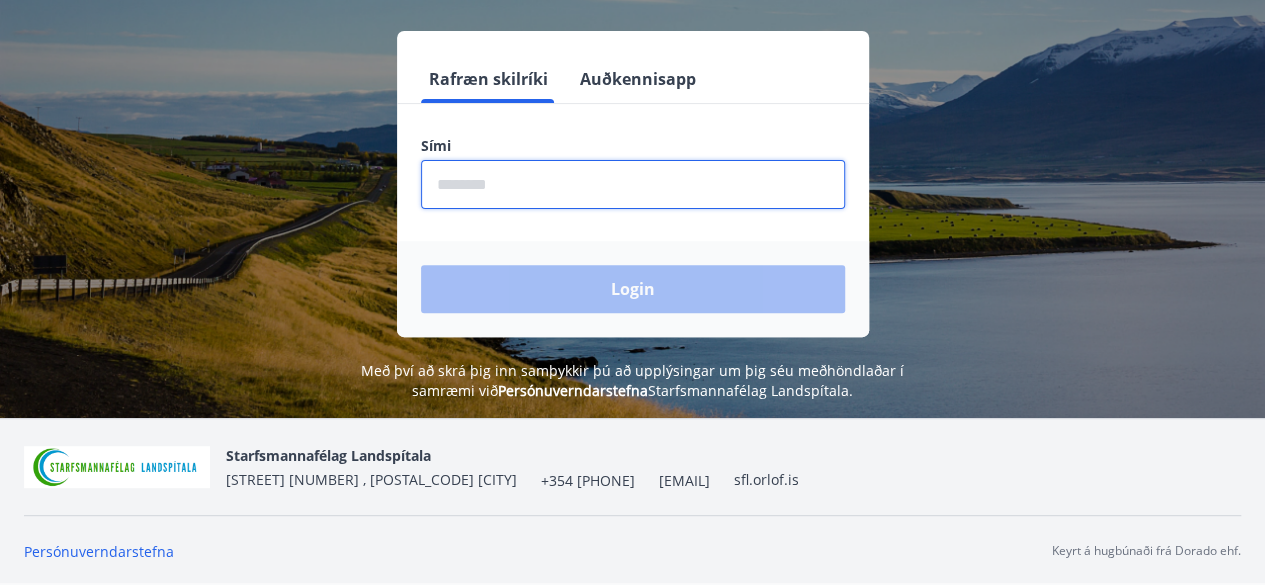click at bounding box center [633, 184] 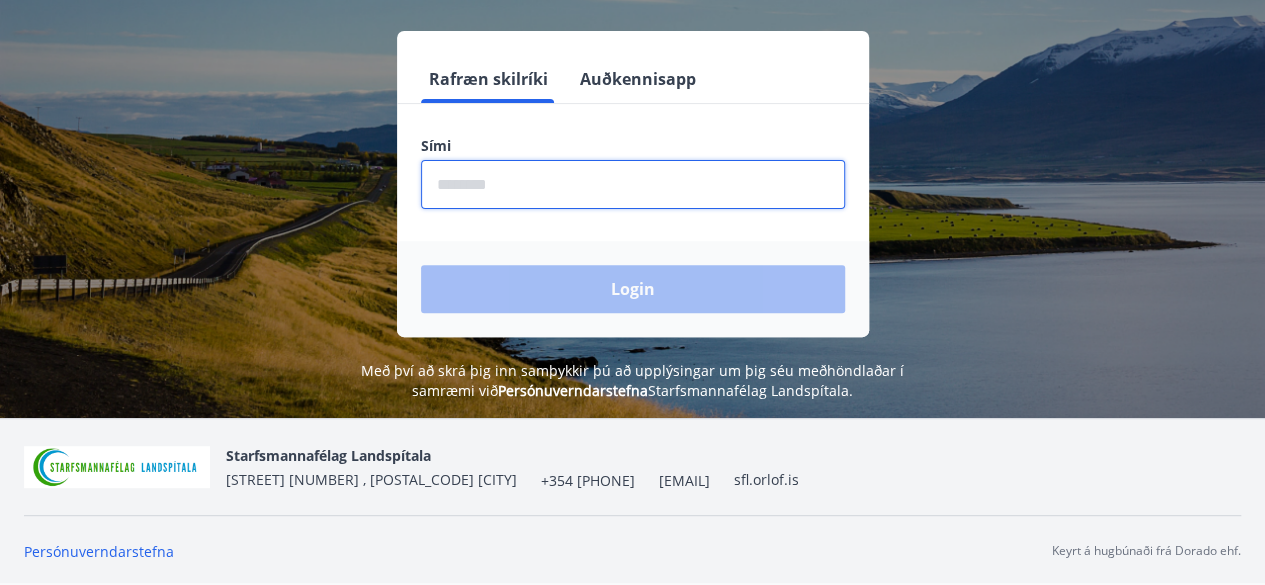 type on "********" 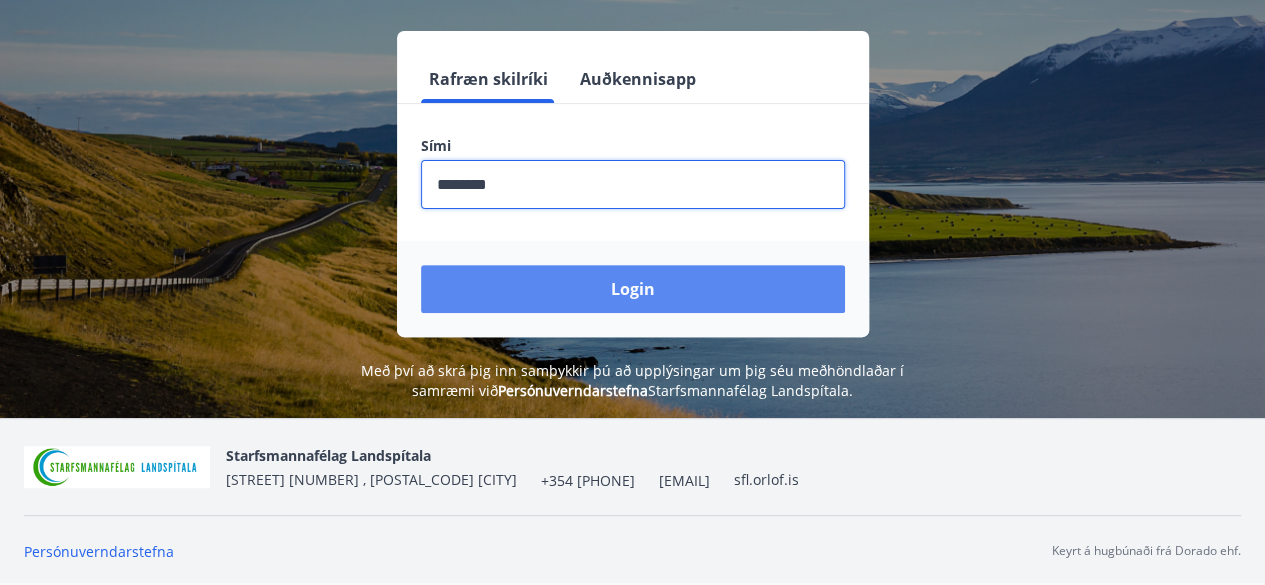 click on "Login" at bounding box center [633, 289] 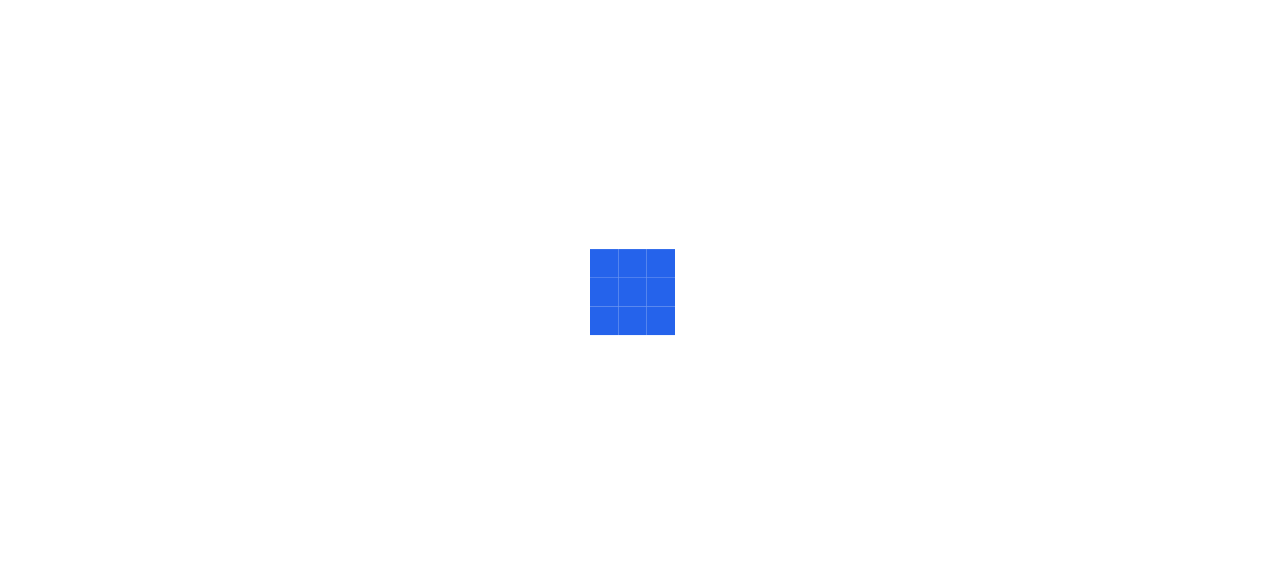 scroll, scrollTop: 0, scrollLeft: 0, axis: both 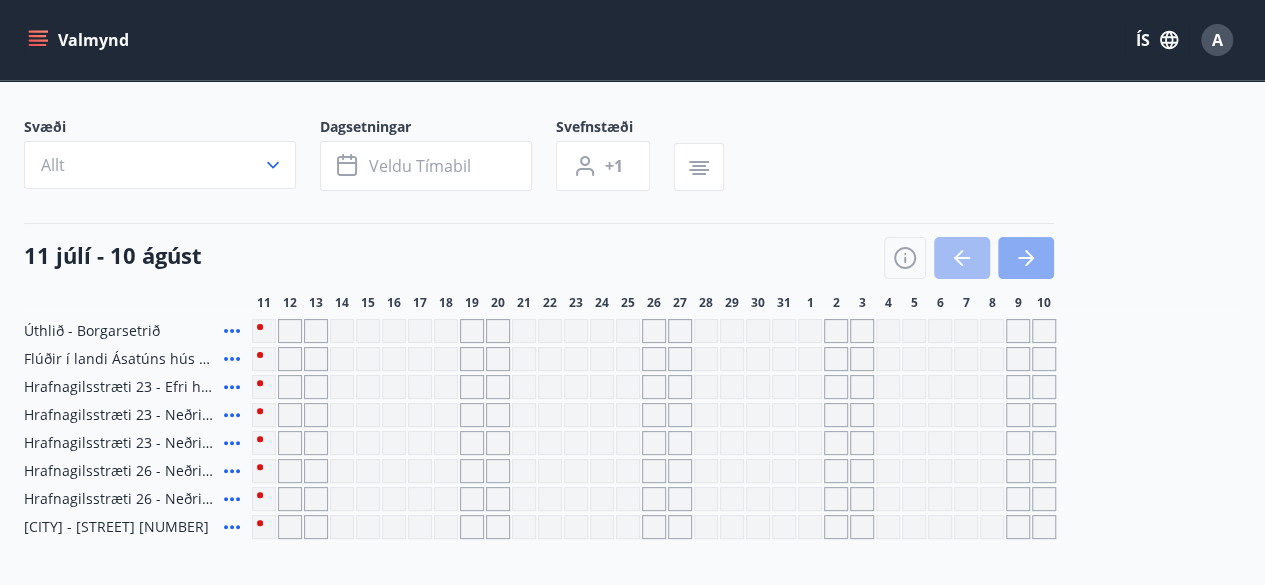 click 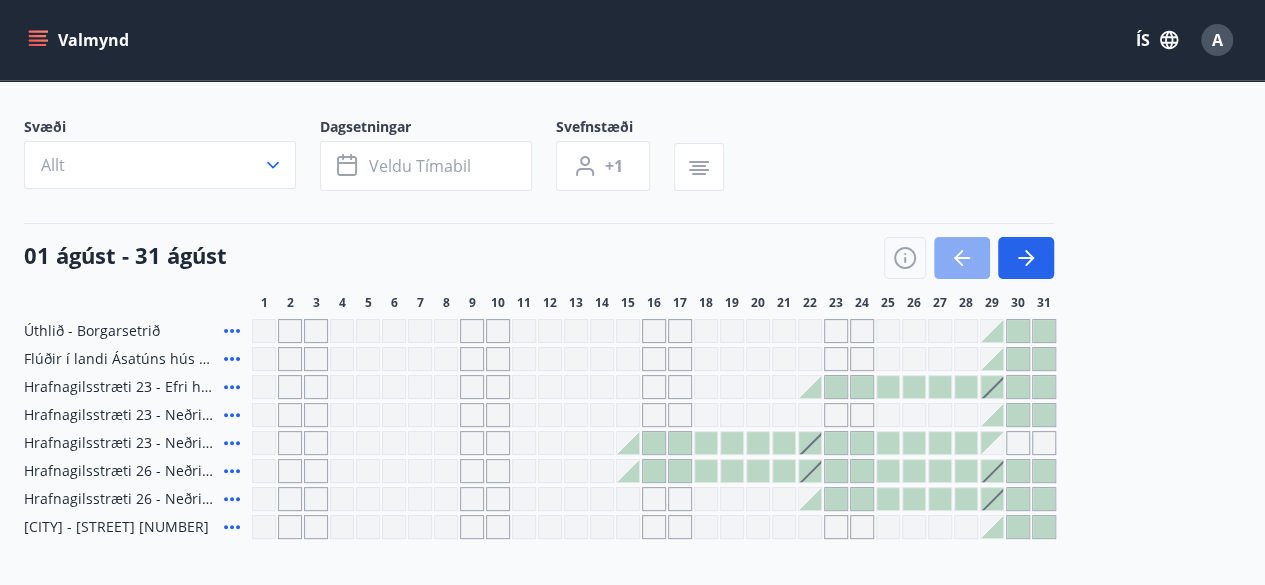 click 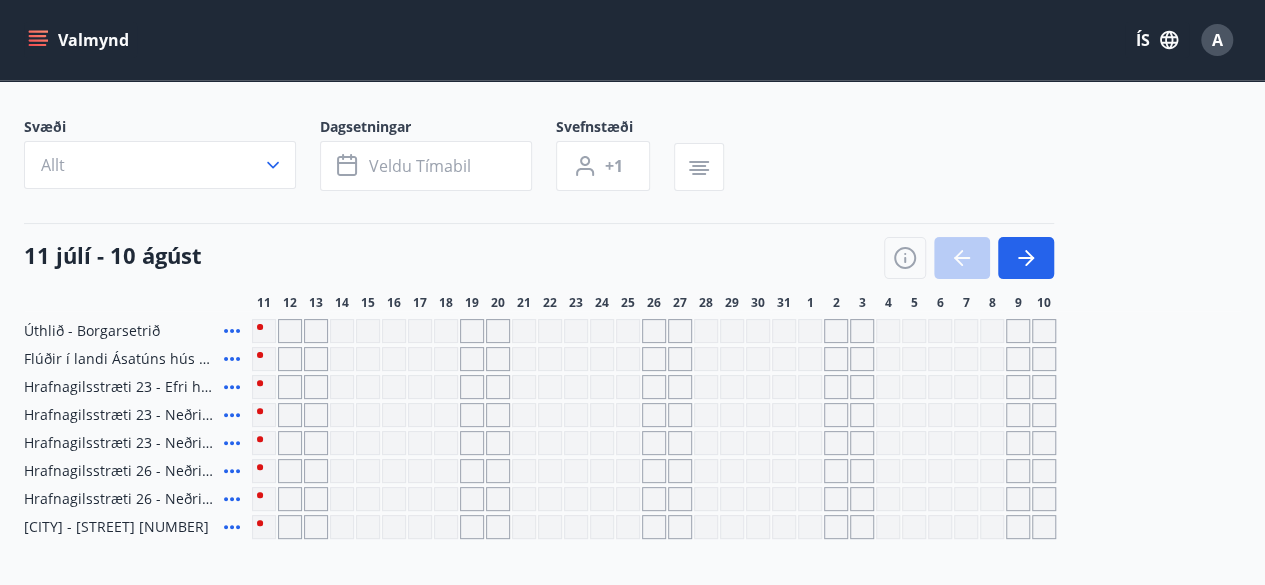 click at bounding box center [969, 258] 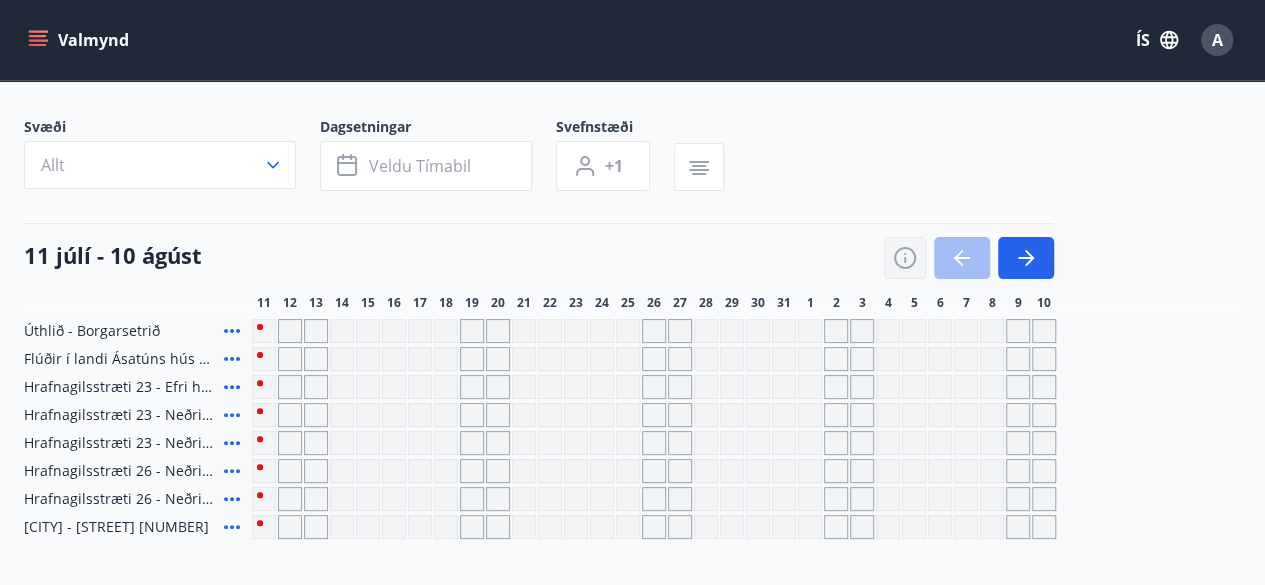 click at bounding box center (905, 258) 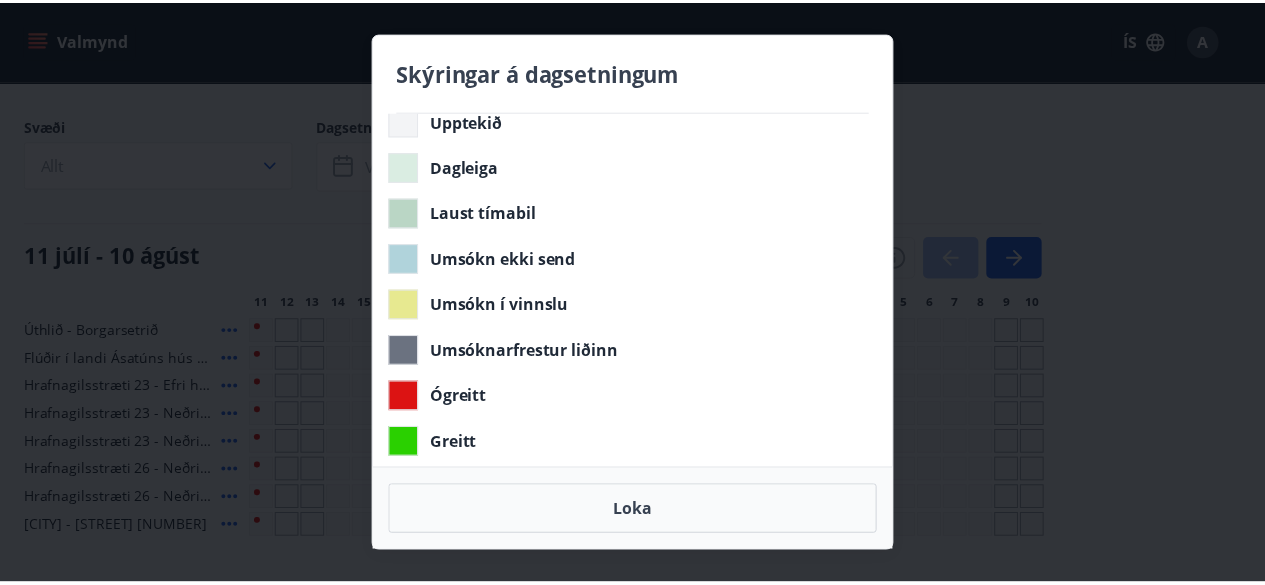 scroll, scrollTop: 0, scrollLeft: 0, axis: both 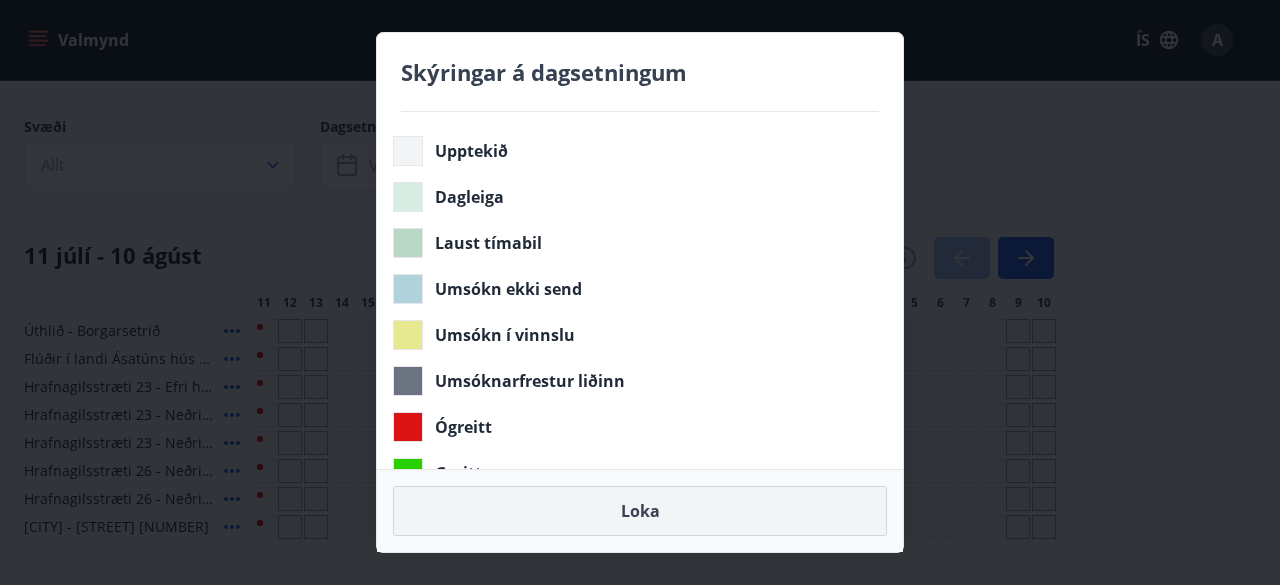 click on "Loka" at bounding box center (640, 511) 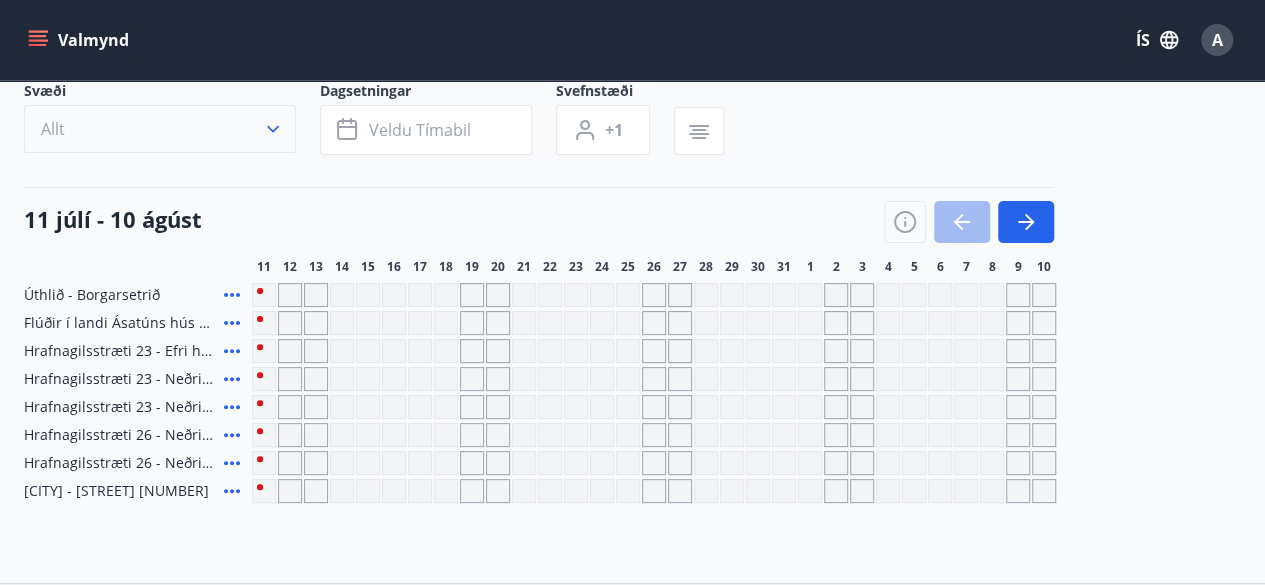 scroll, scrollTop: 0, scrollLeft: 0, axis: both 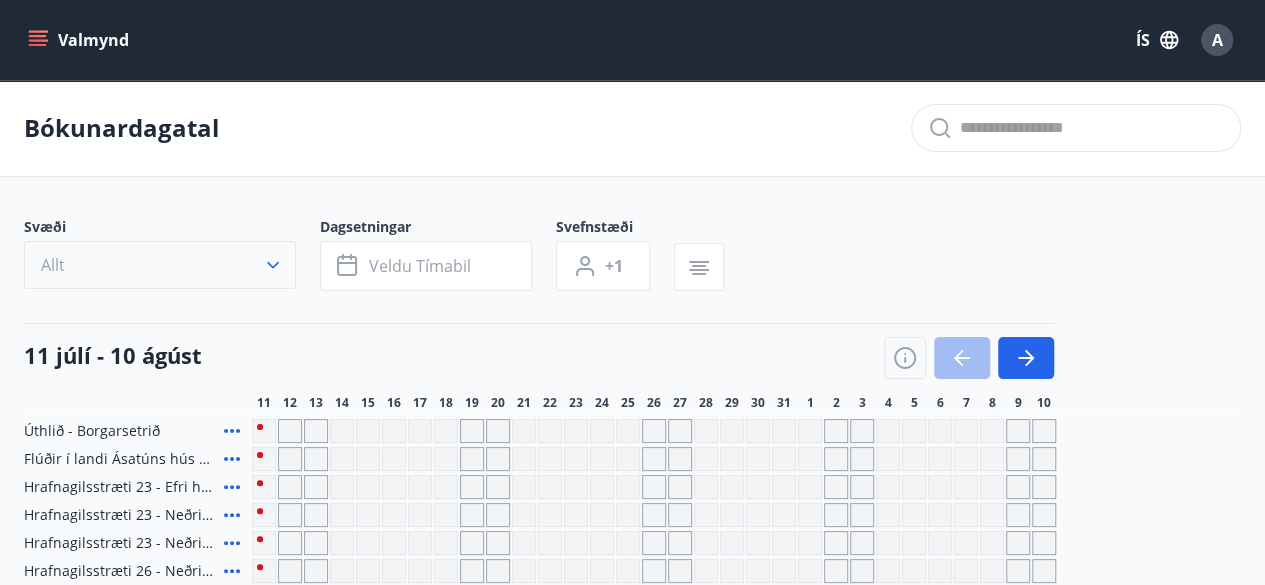 click 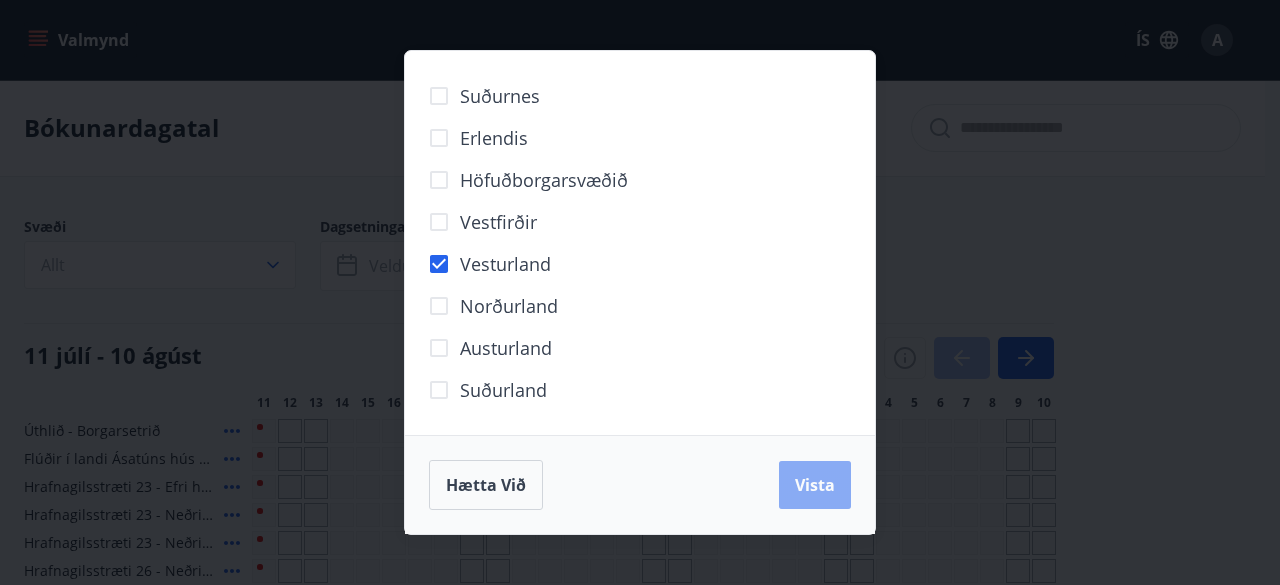 click on "Vista" at bounding box center (815, 485) 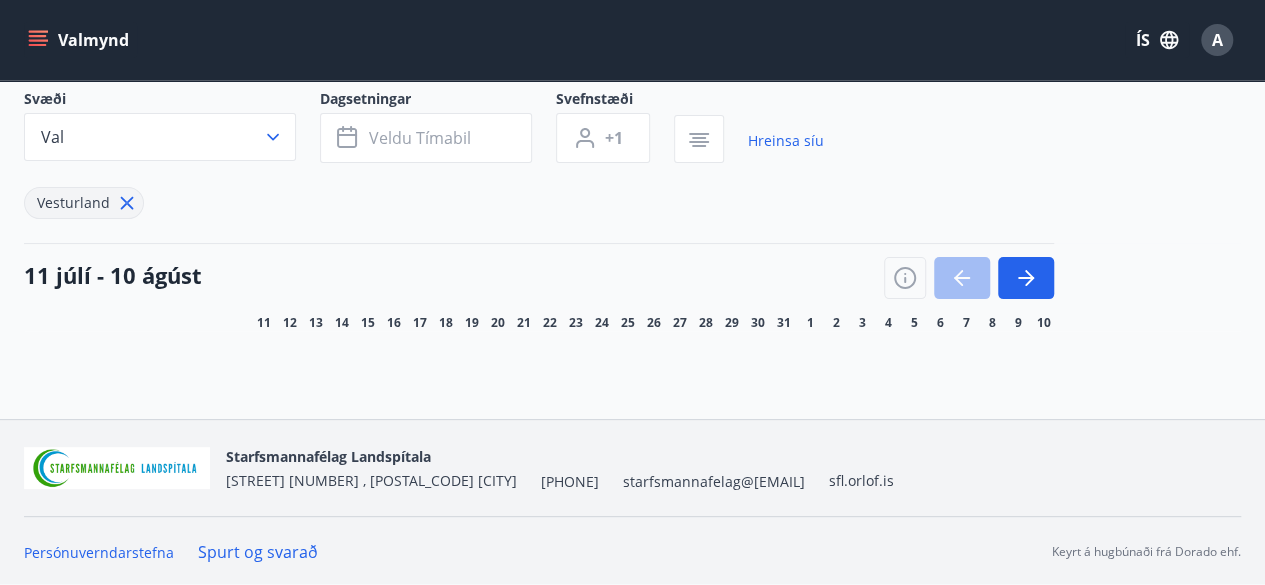 scroll, scrollTop: 0, scrollLeft: 0, axis: both 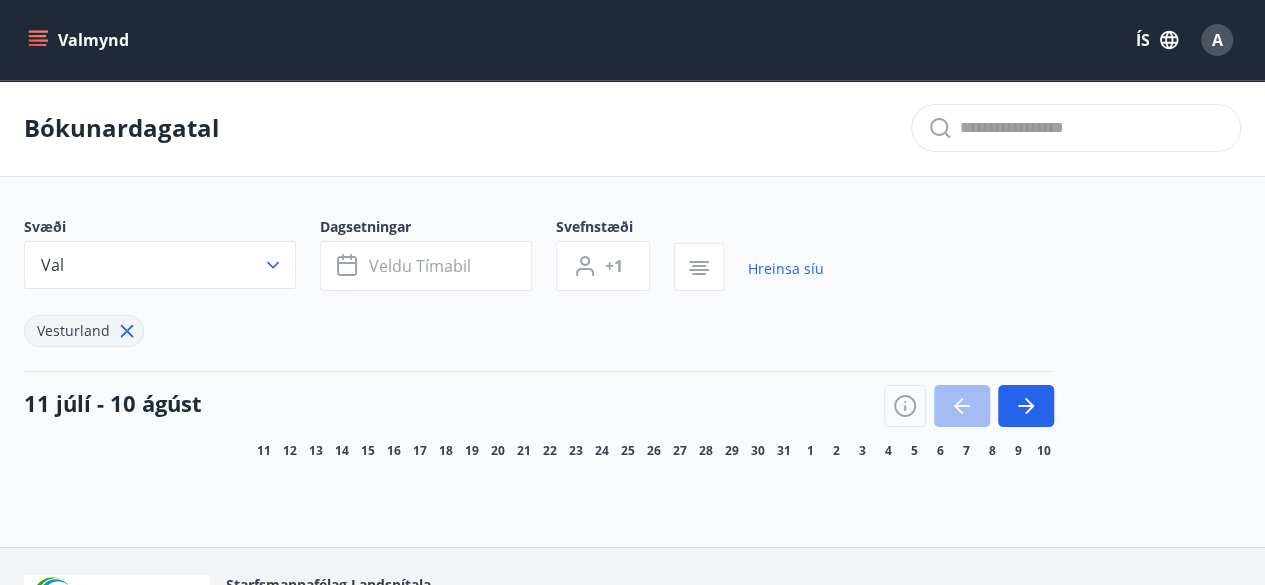drag, startPoint x: 130, startPoint y: 329, endPoint x: 180, endPoint y: 314, distance: 52.201534 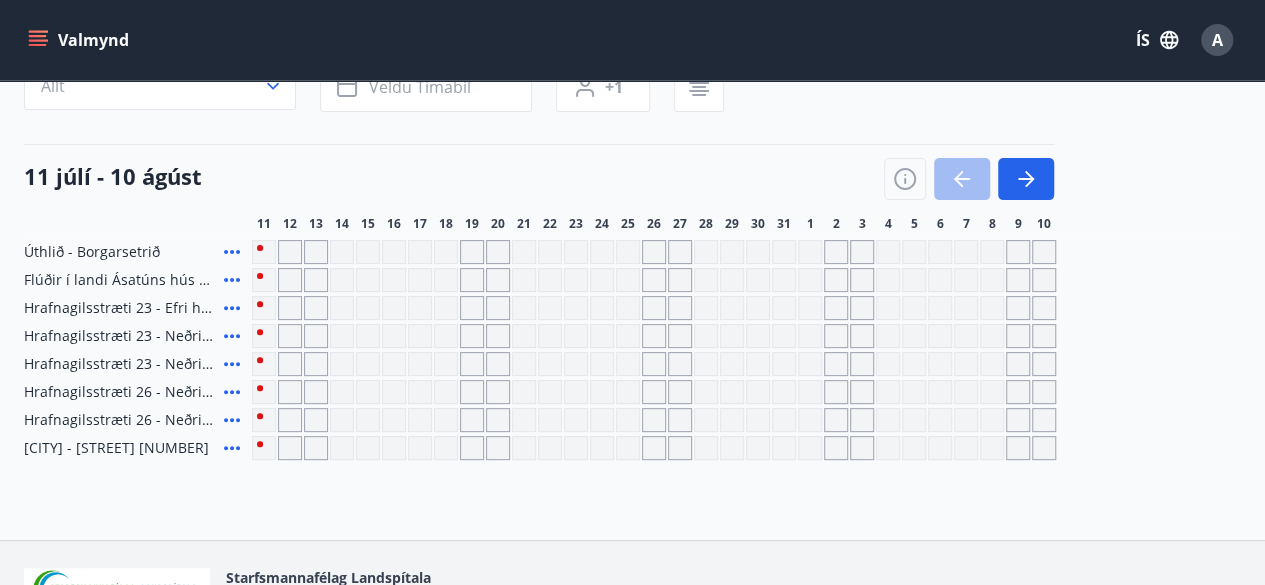 scroll, scrollTop: 0, scrollLeft: 0, axis: both 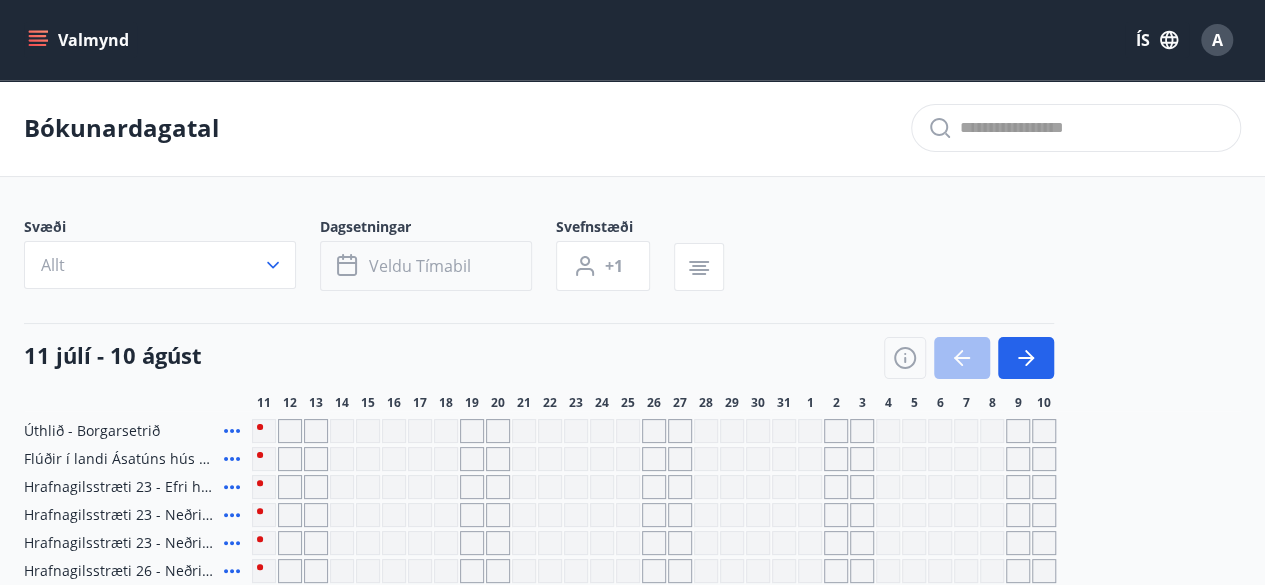 drag, startPoint x: 300, startPoint y: 285, endPoint x: 355, endPoint y: 260, distance: 60.41523 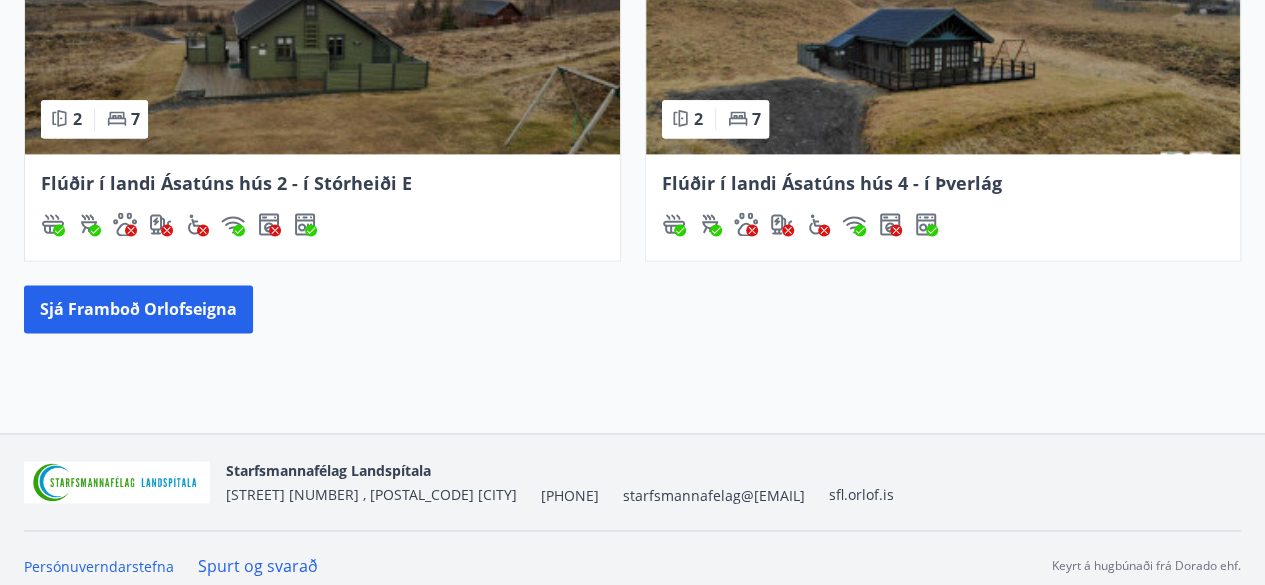 scroll, scrollTop: 1313, scrollLeft: 0, axis: vertical 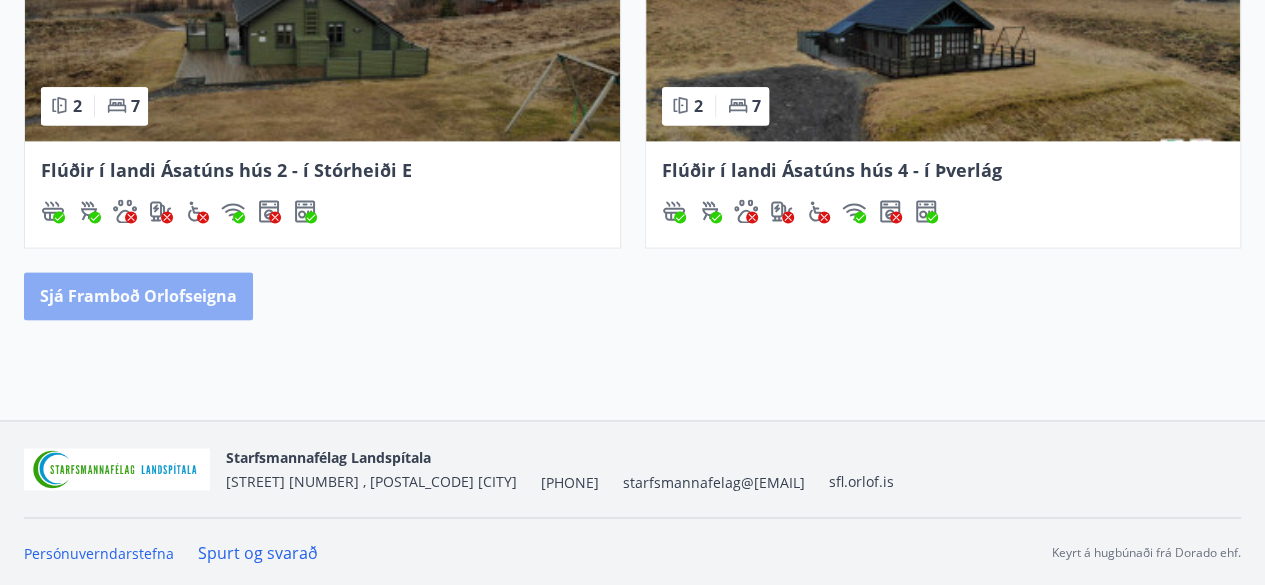 click on "Sjá framboð orlofseigna" at bounding box center [138, 296] 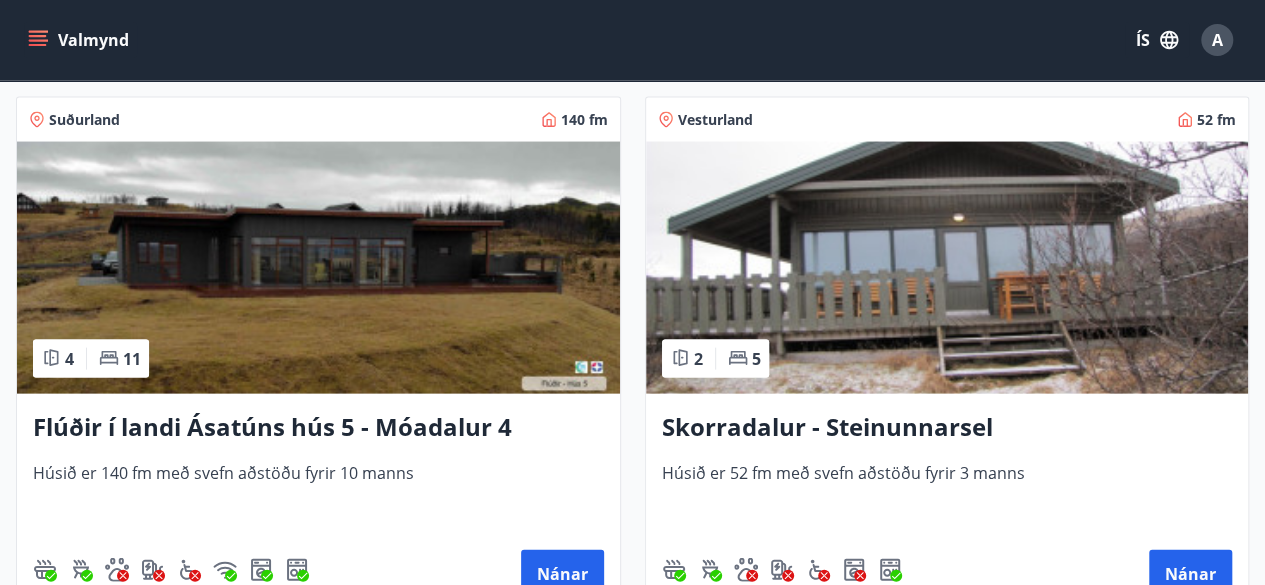 scroll, scrollTop: 2000, scrollLeft: 0, axis: vertical 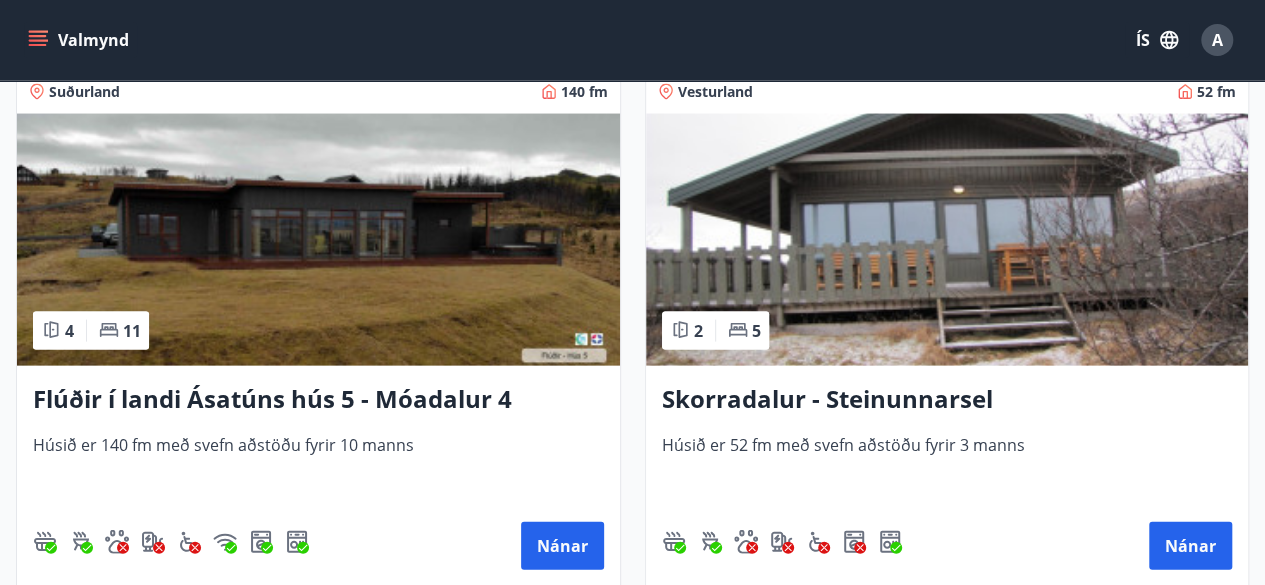 click on "Skorradalur - Steinunnarsel" at bounding box center [947, 400] 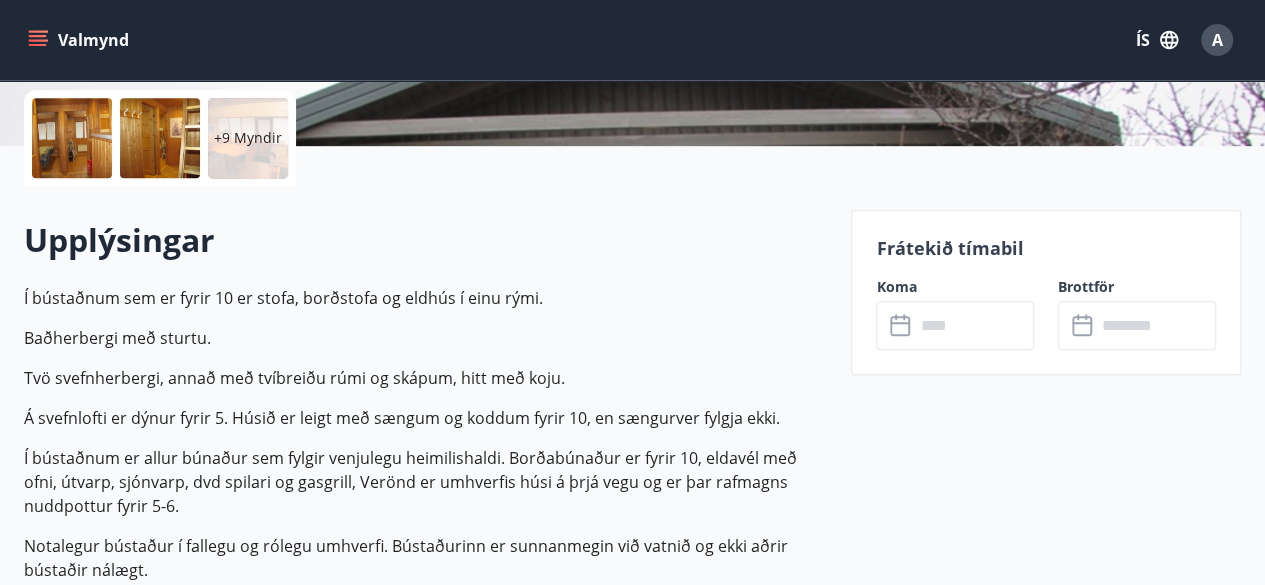 scroll, scrollTop: 500, scrollLeft: 0, axis: vertical 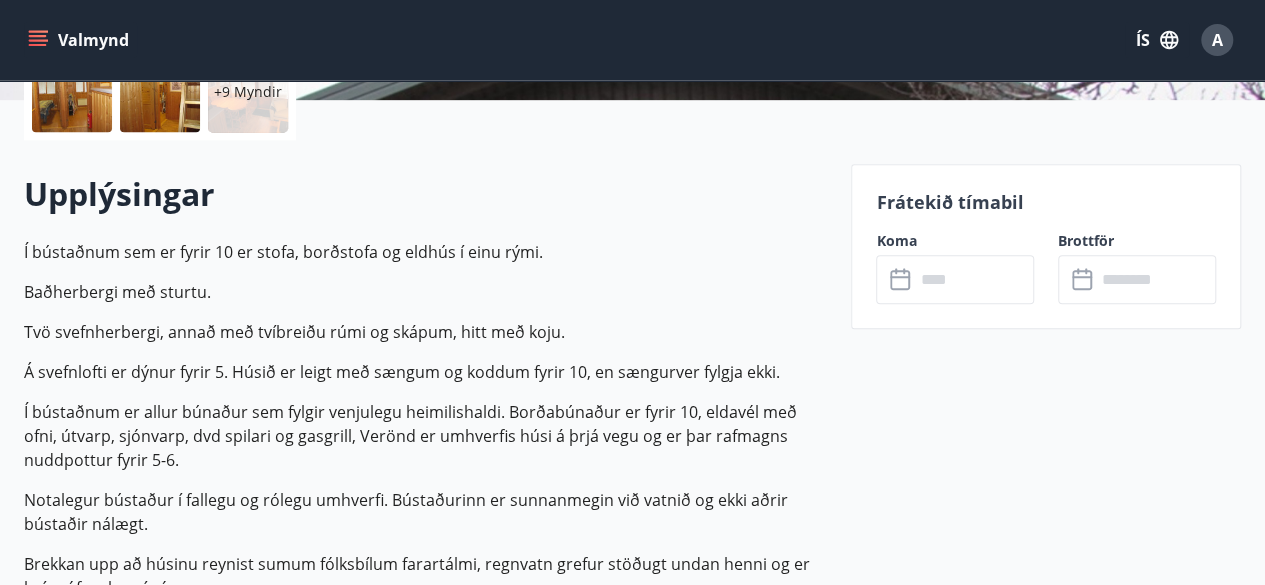 click 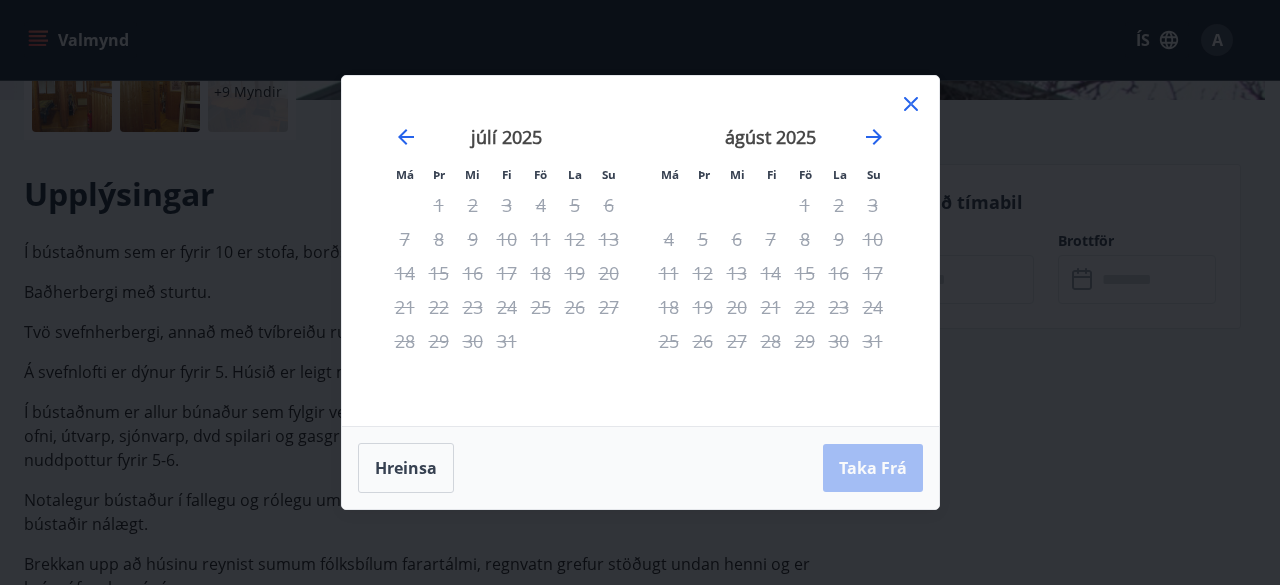 click 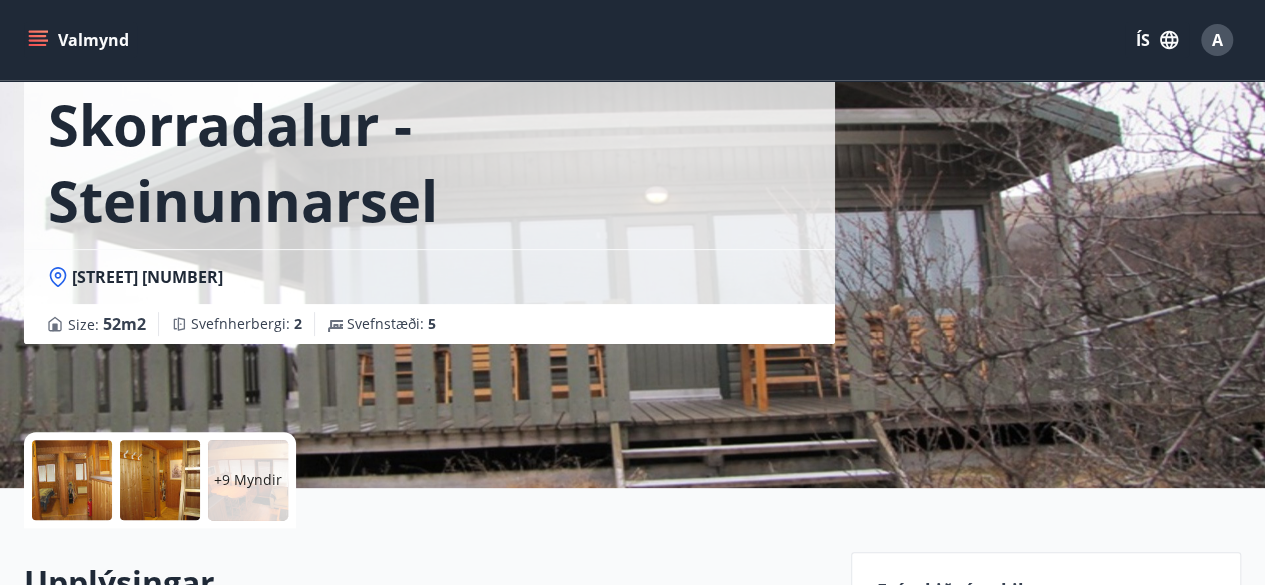 scroll, scrollTop: 100, scrollLeft: 0, axis: vertical 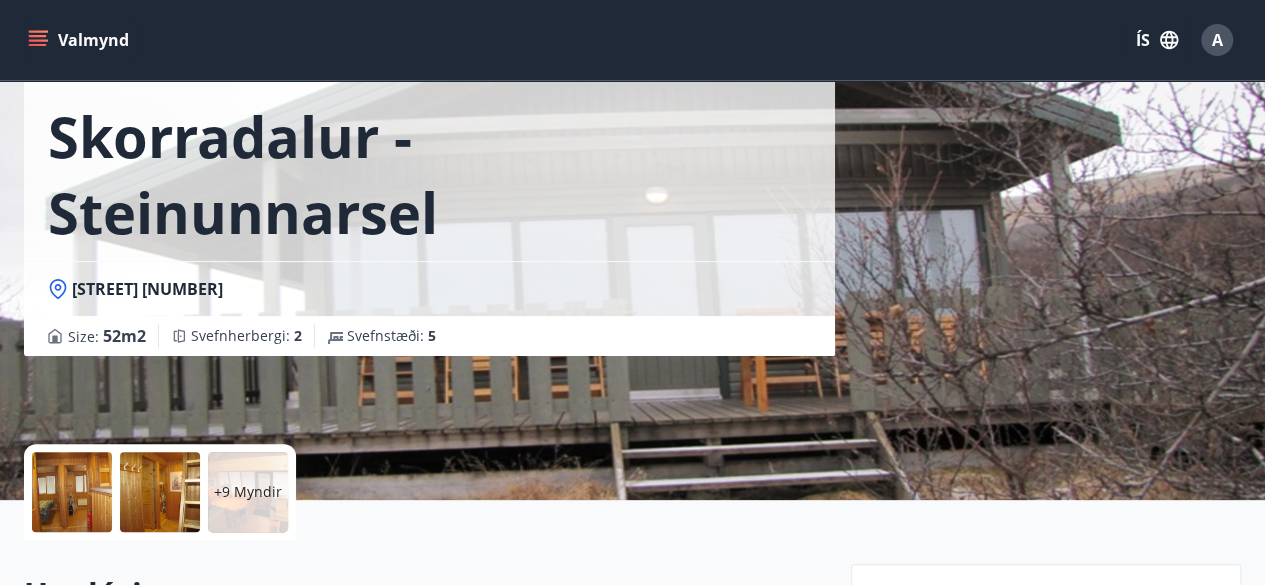 click 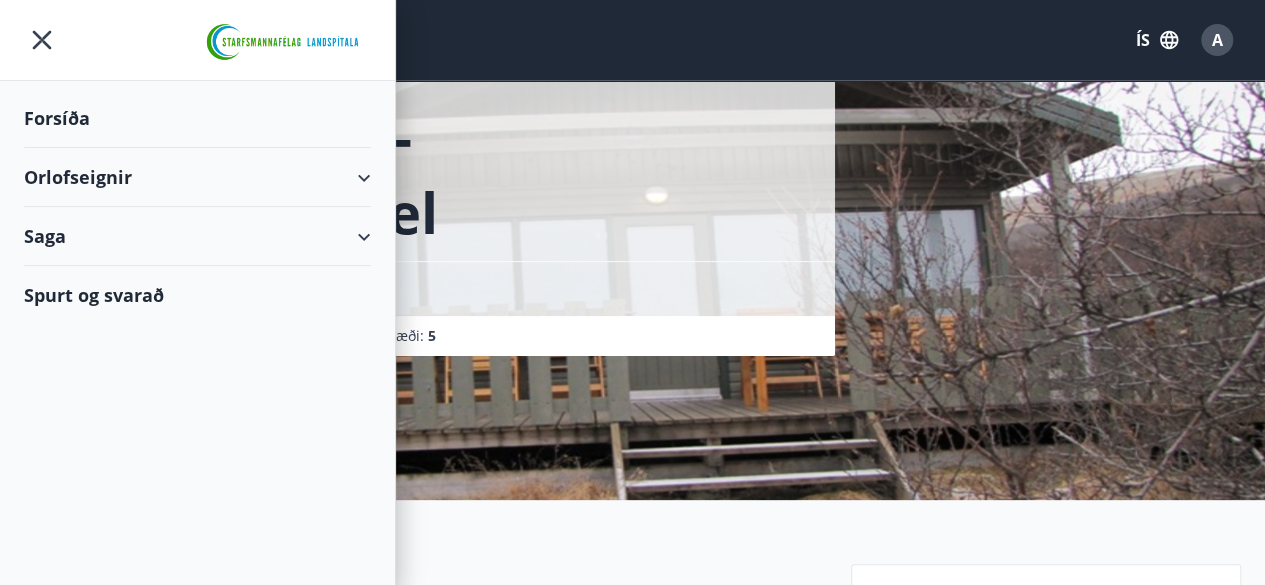 click on "Orlofseignir" at bounding box center (197, 177) 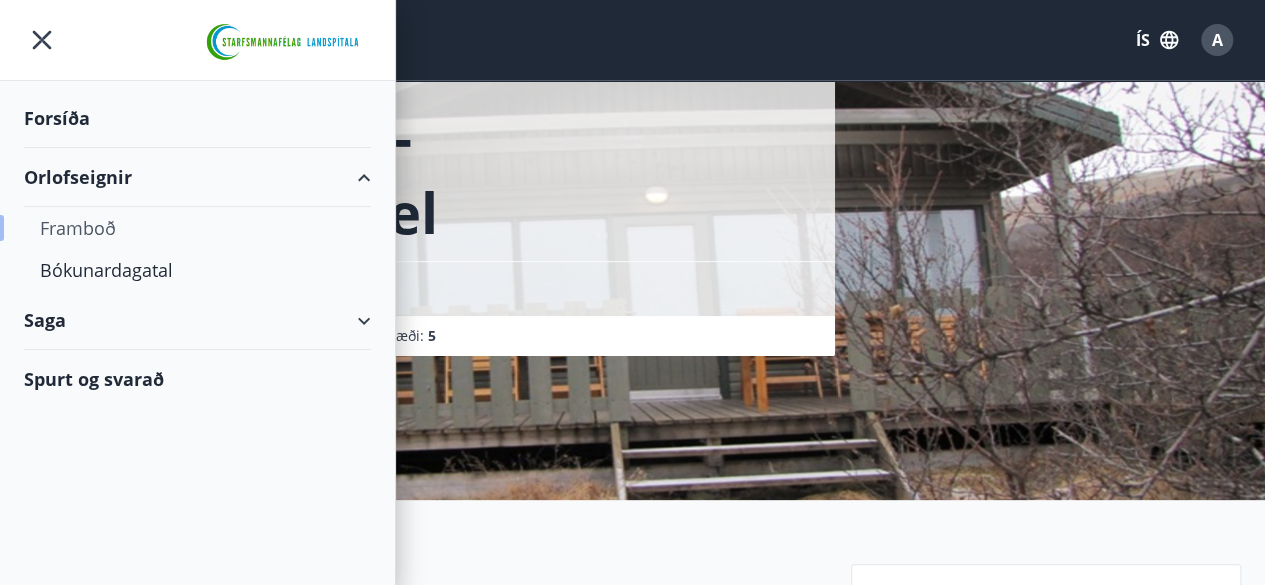 click on "Framboð" at bounding box center (197, 228) 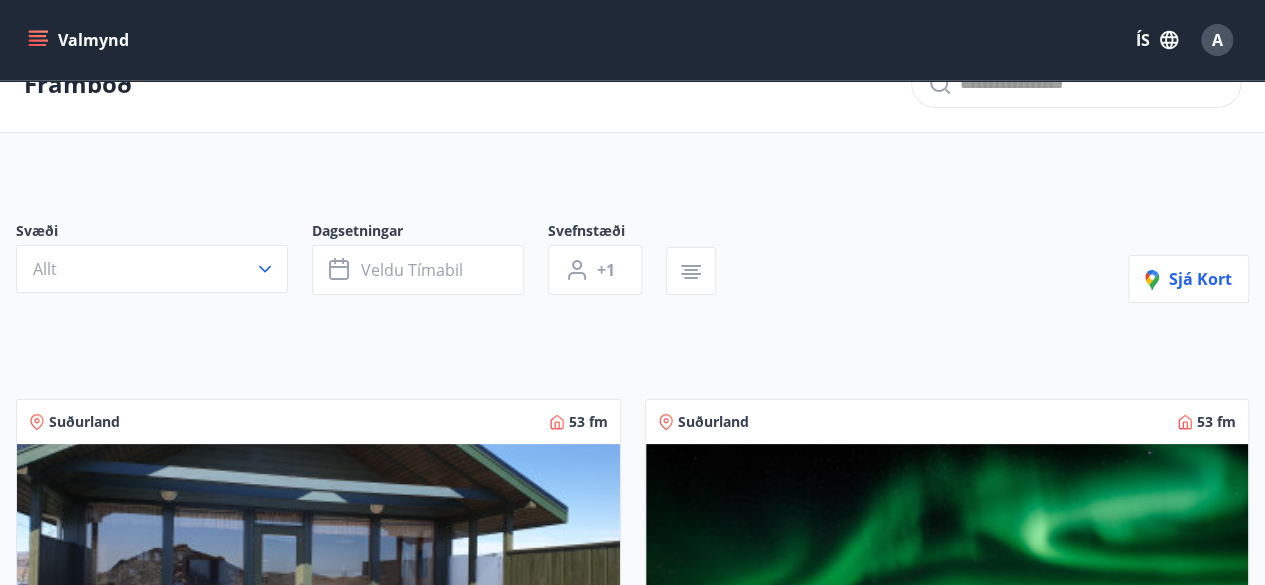 scroll, scrollTop: 0, scrollLeft: 0, axis: both 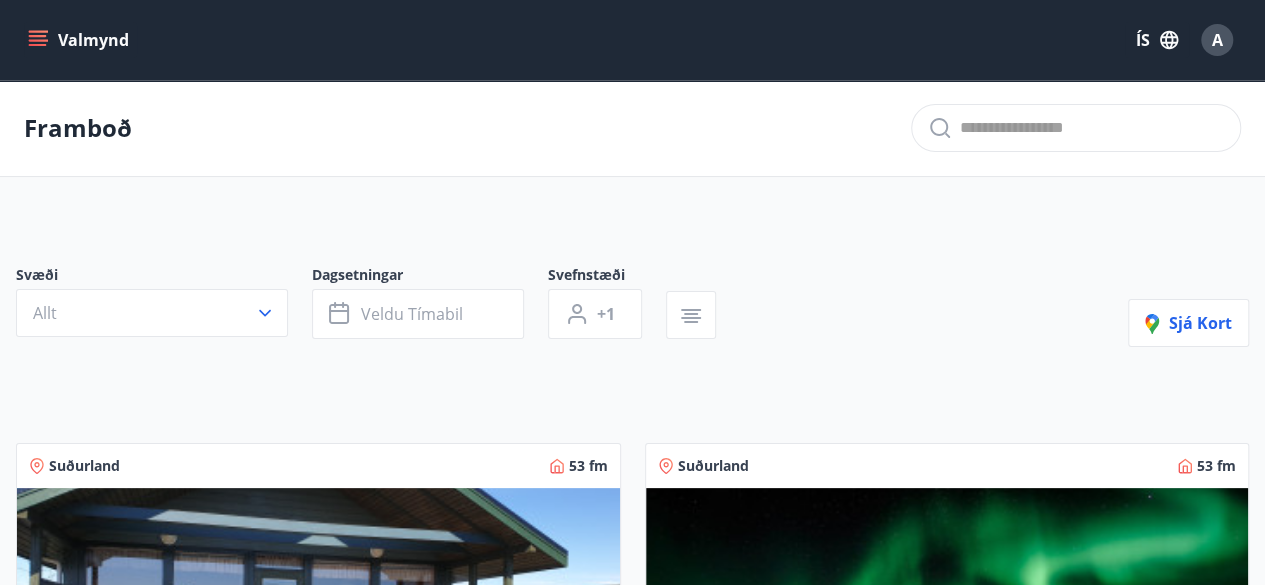 click 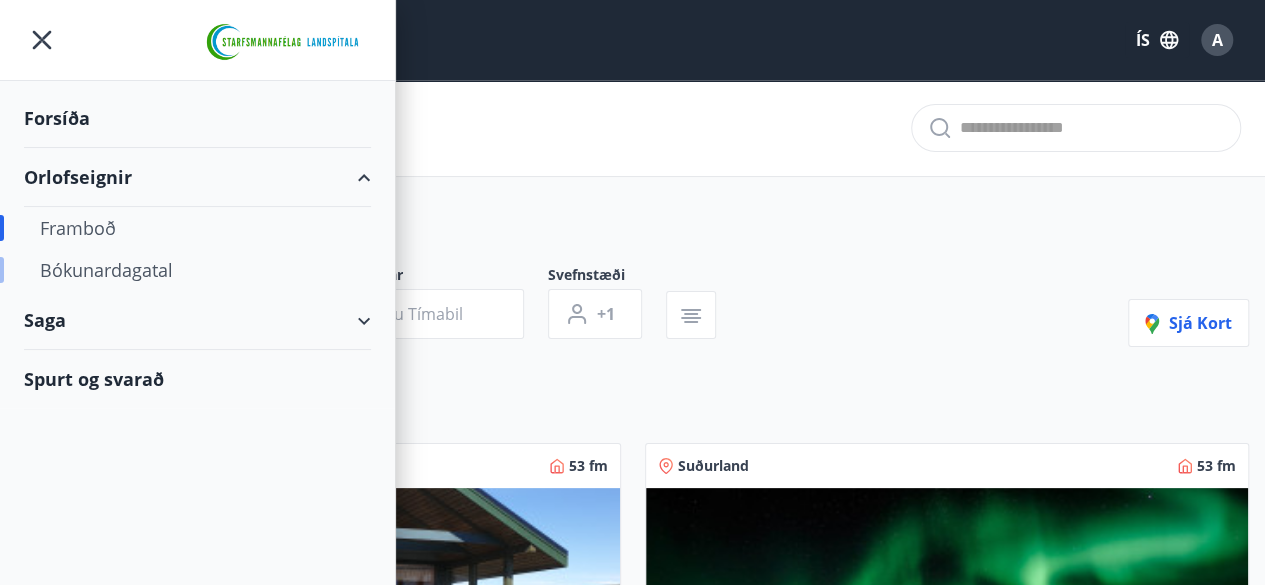 click on "Bókunardagatal" at bounding box center [197, 270] 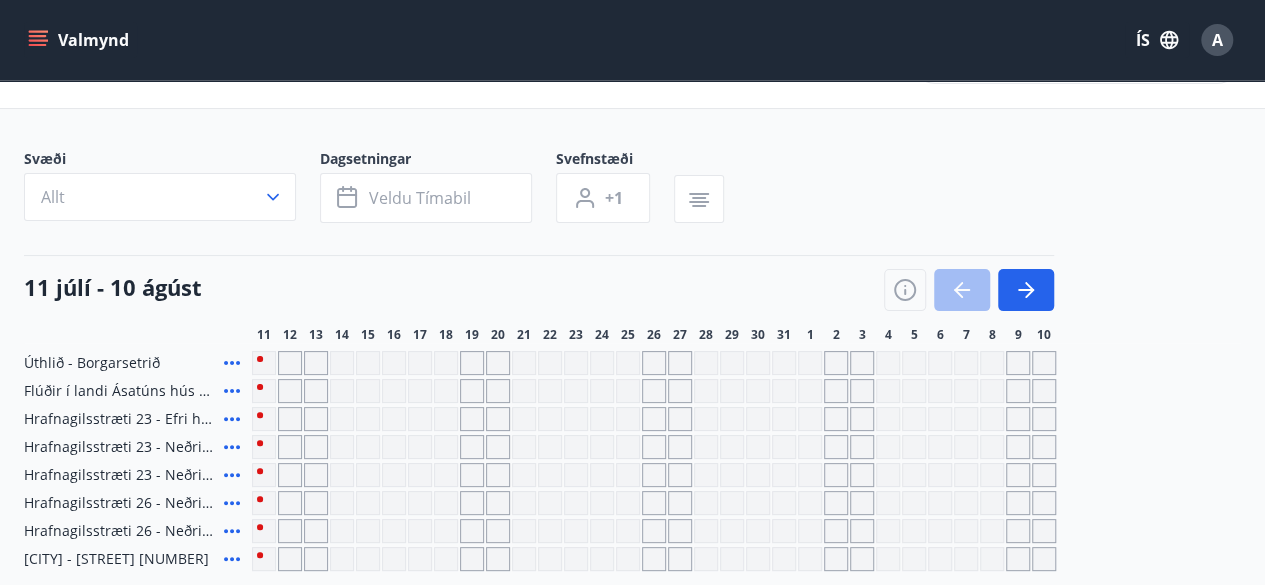 scroll, scrollTop: 100, scrollLeft: 0, axis: vertical 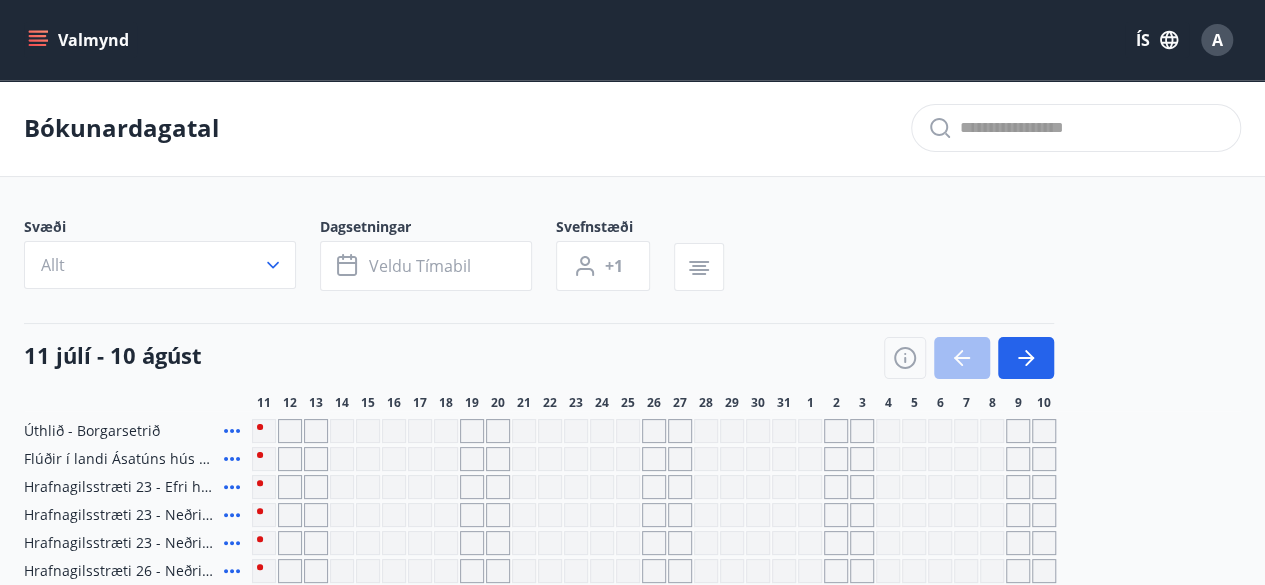 click 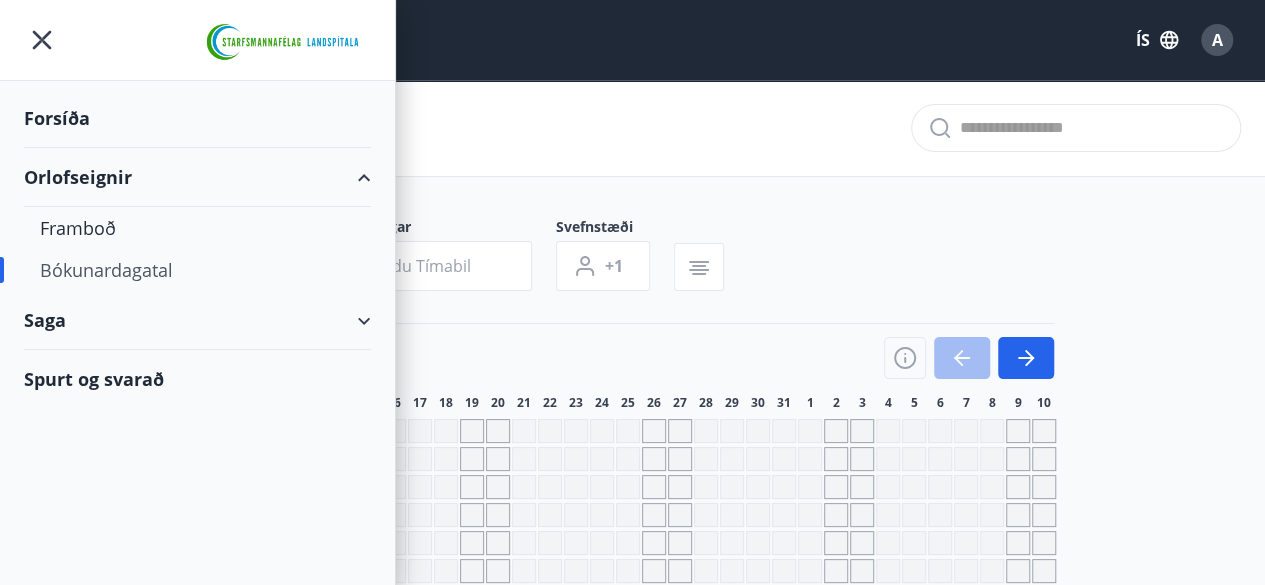 click on "Saga" at bounding box center [197, 320] 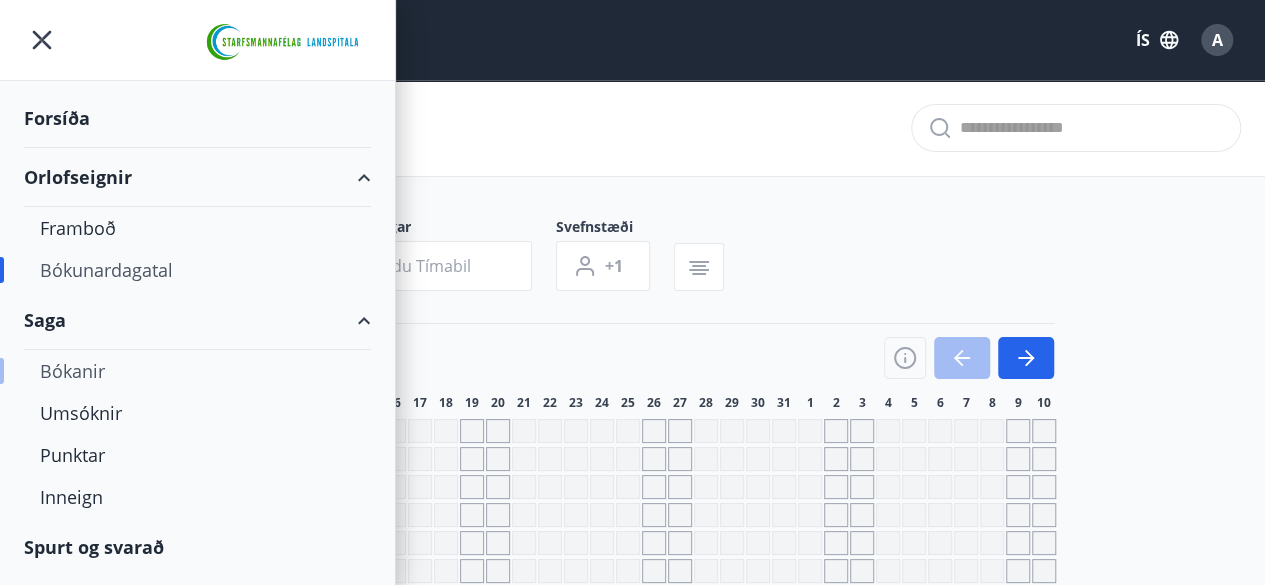 click on "Bókanir" at bounding box center [197, 371] 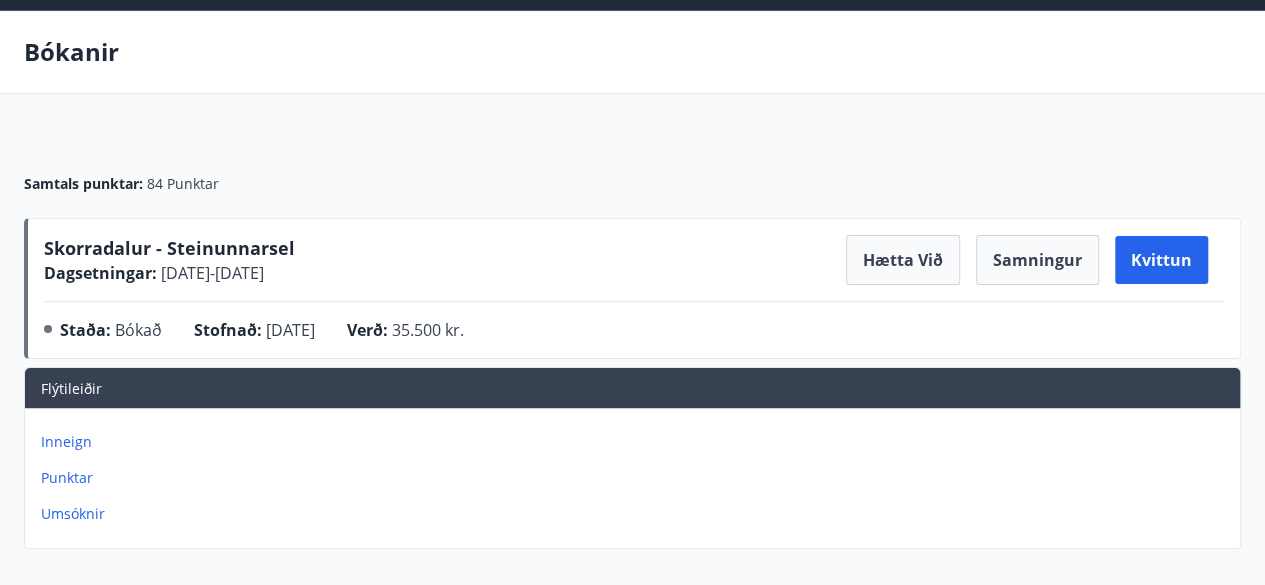 scroll, scrollTop: 0, scrollLeft: 0, axis: both 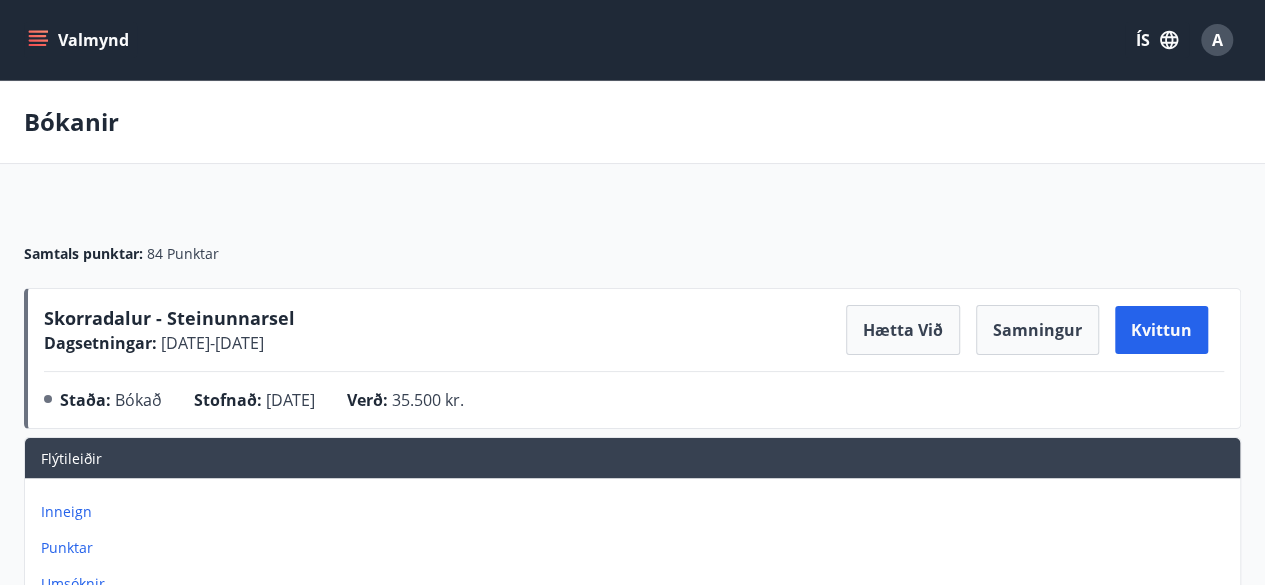 click 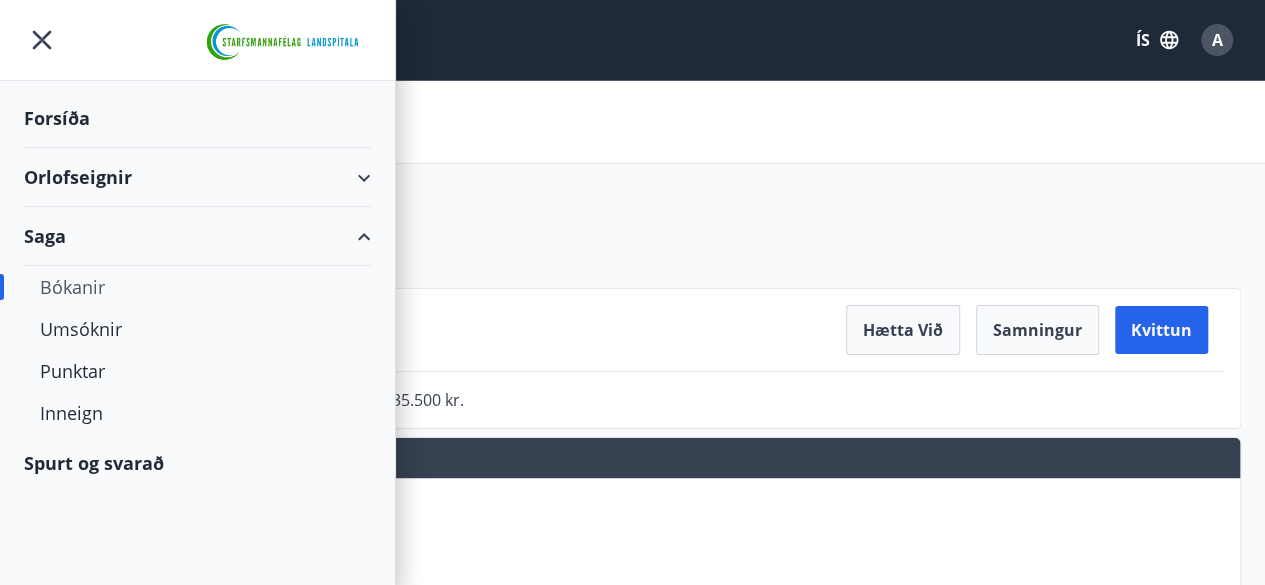 click on "Spurt og svarað" at bounding box center (197, 463) 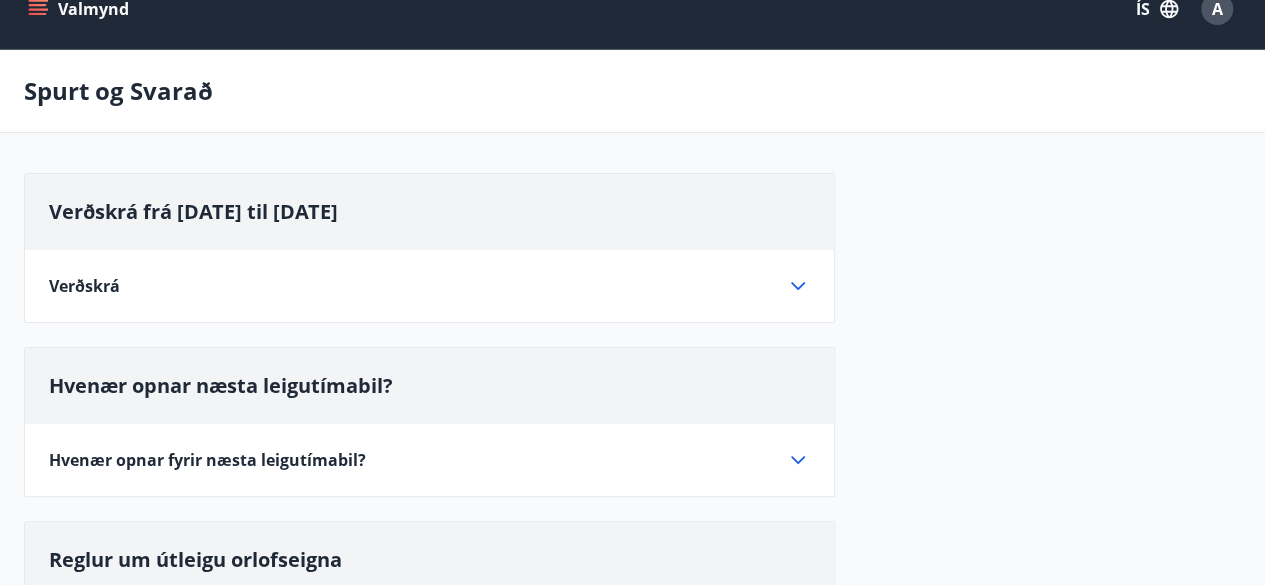 scroll, scrollTop: 0, scrollLeft: 0, axis: both 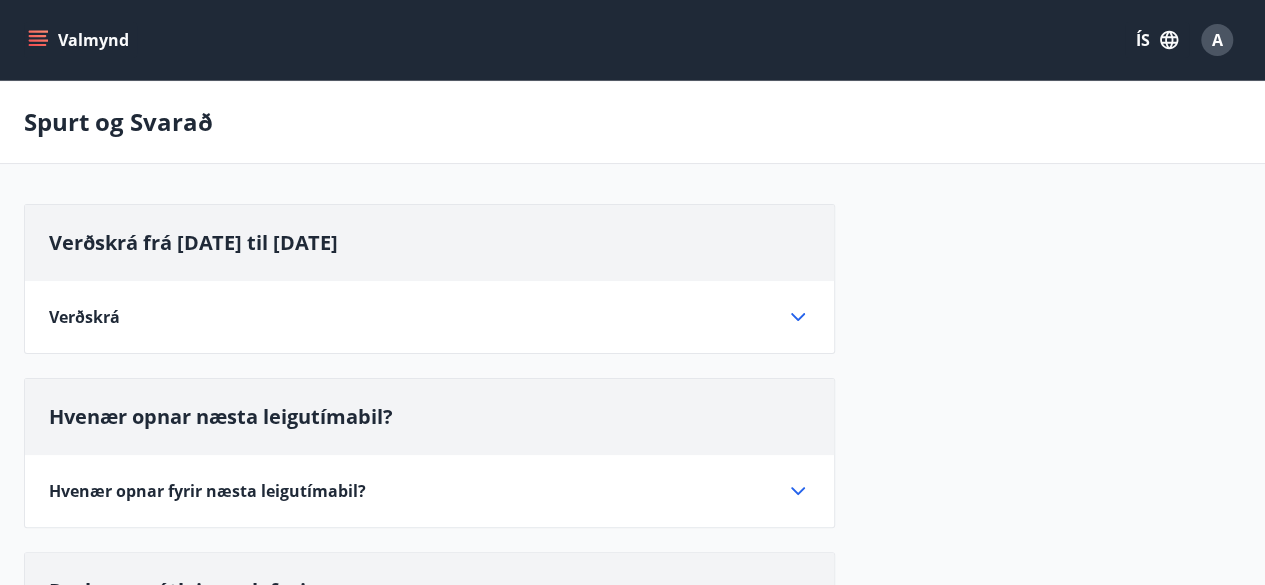 click 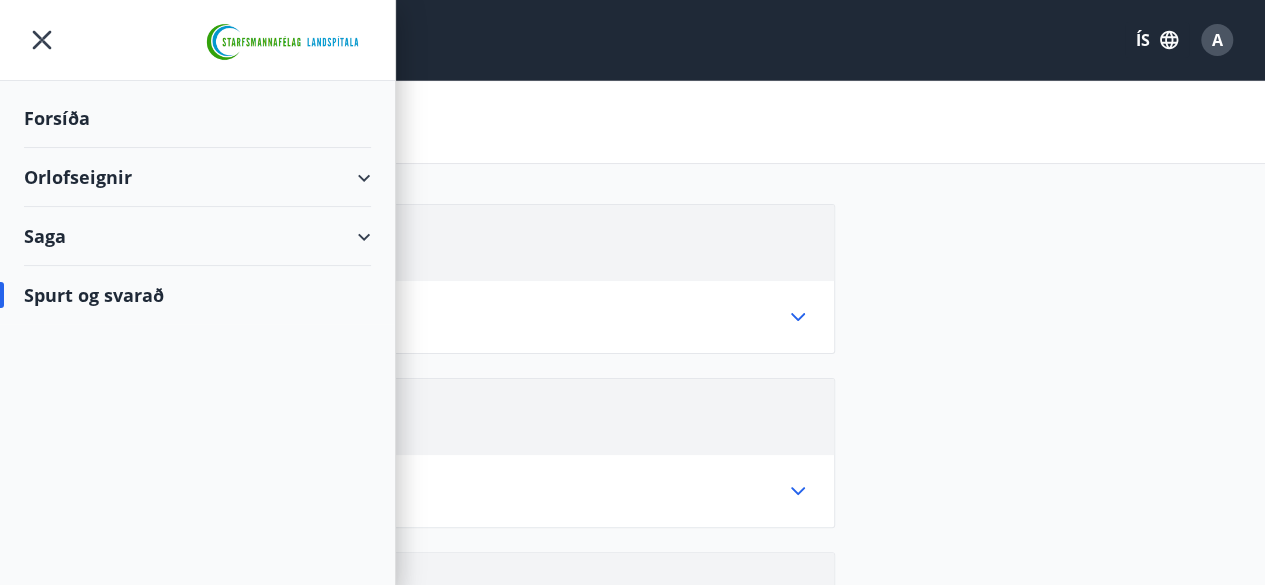 click 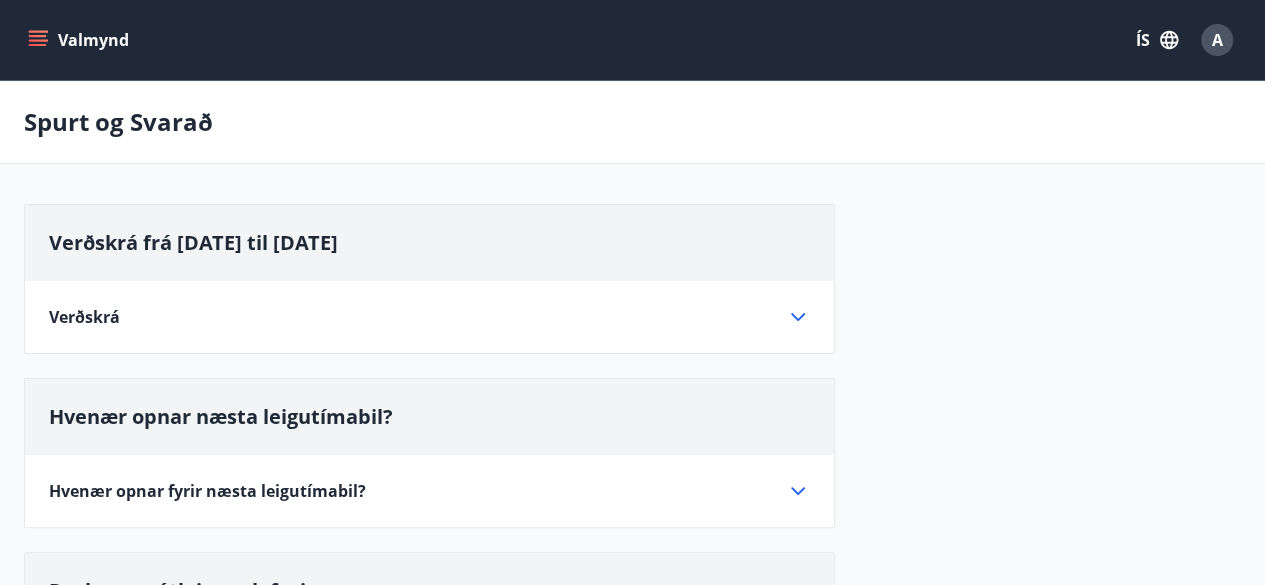 click on "Valmynd" at bounding box center [80, 40] 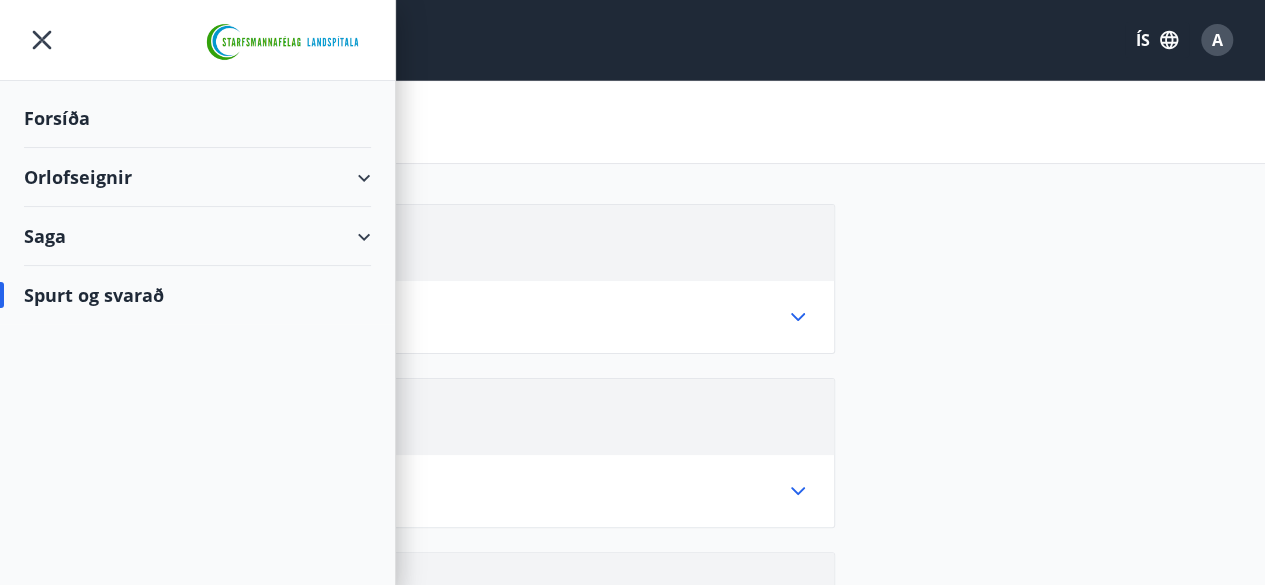 click on "Forsíða" at bounding box center (197, 118) 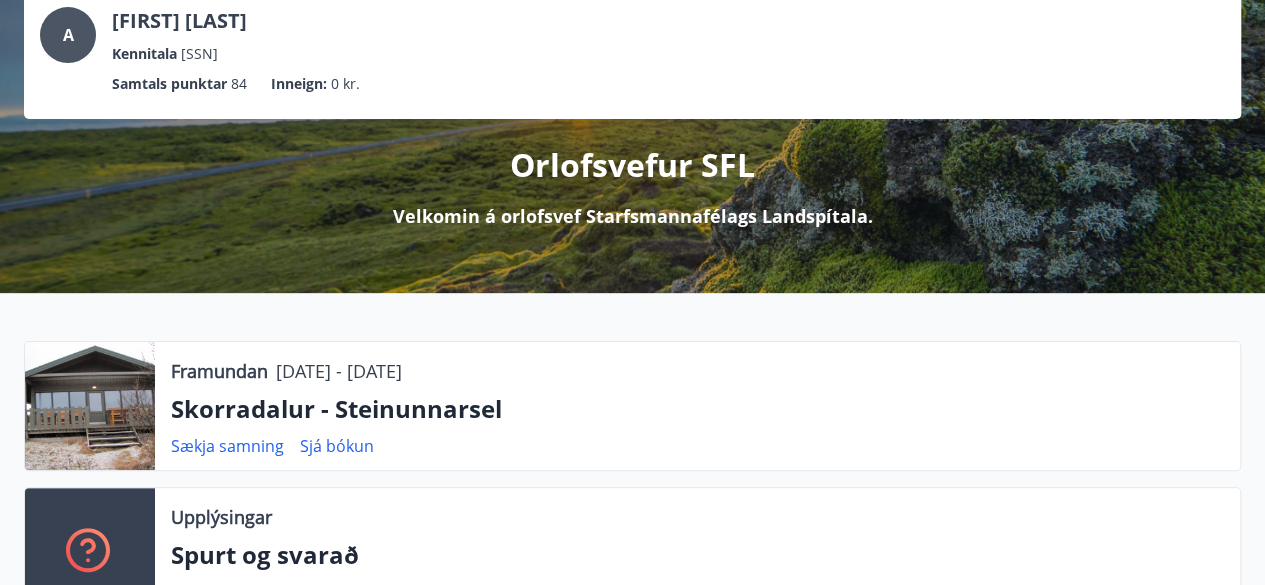 scroll, scrollTop: 400, scrollLeft: 0, axis: vertical 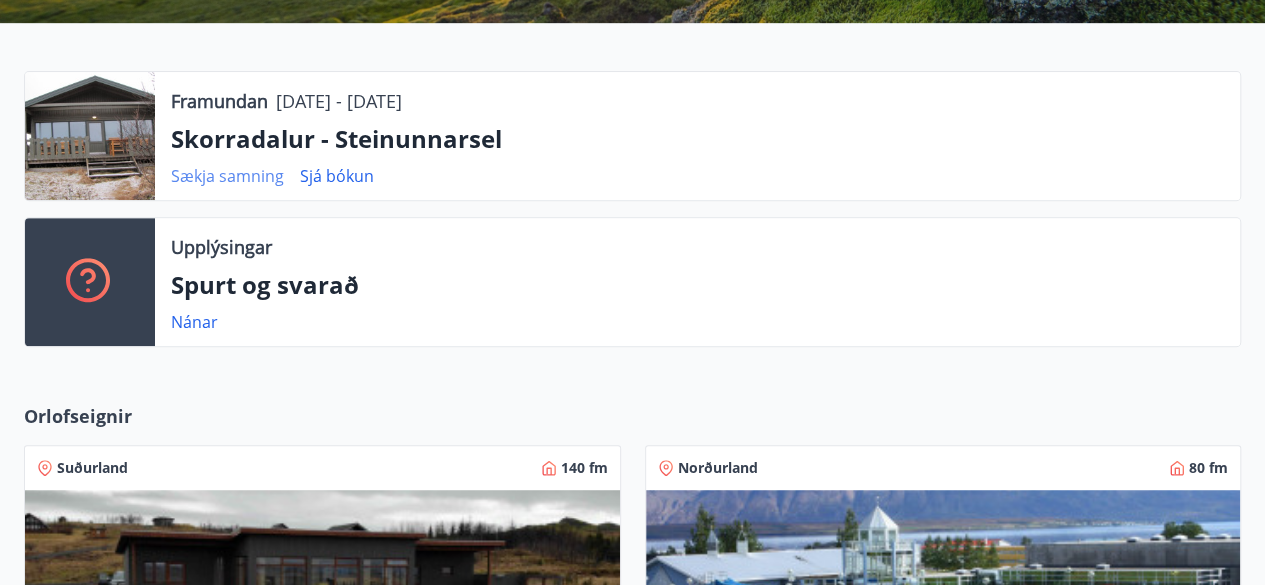 click on "Sækja samning" at bounding box center [227, 176] 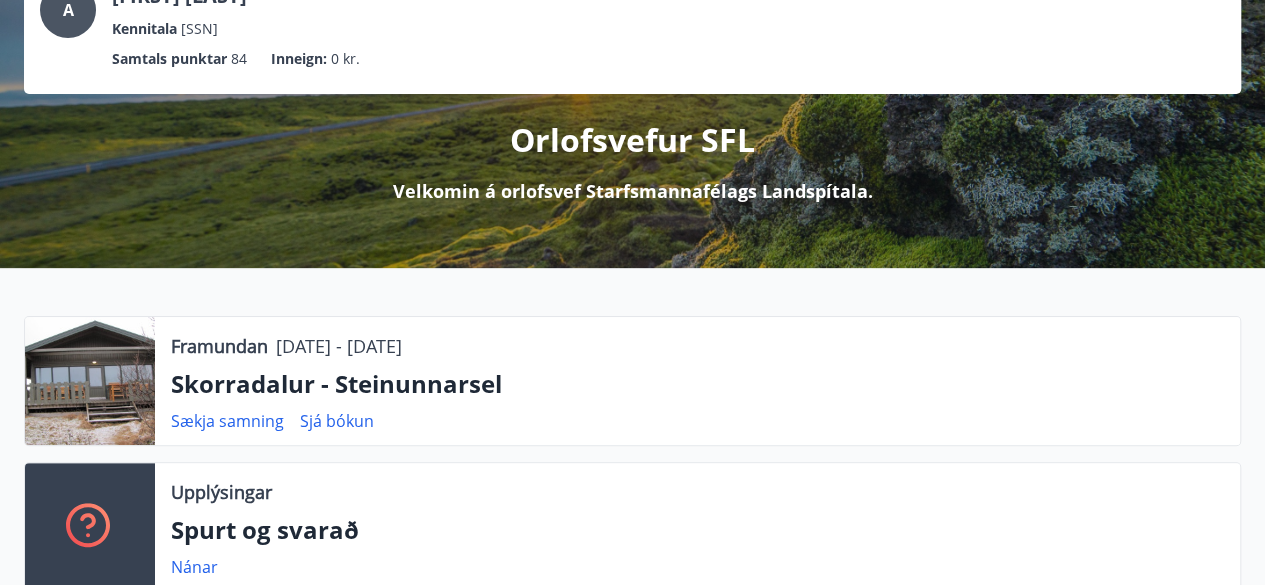 scroll, scrollTop: 0, scrollLeft: 0, axis: both 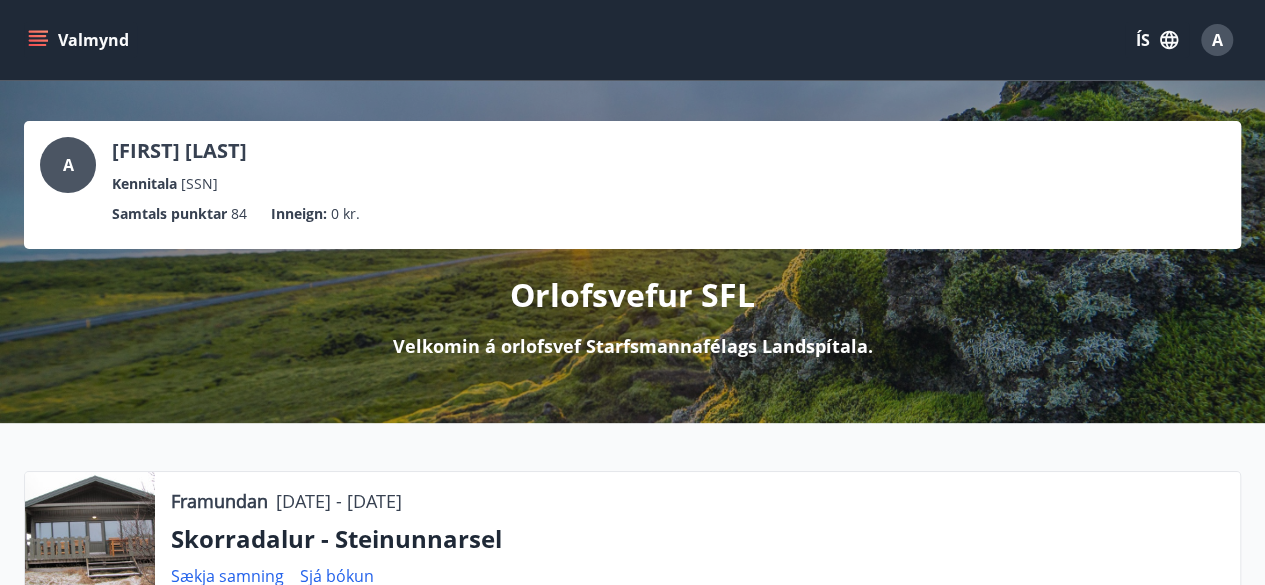 click 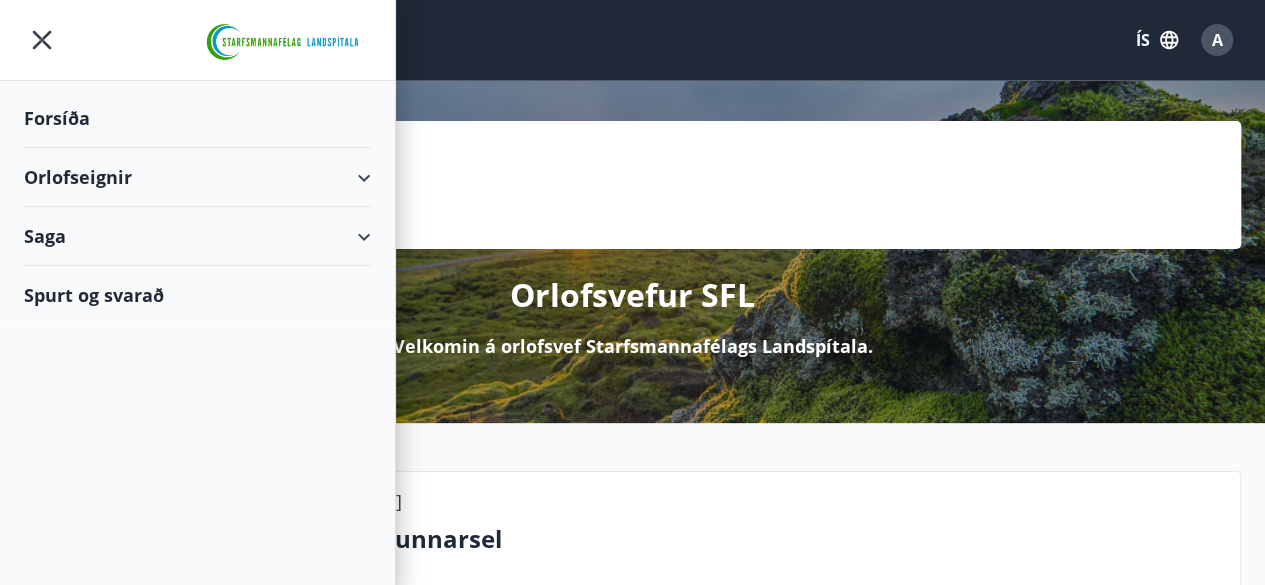 click on "Orlofseignir" at bounding box center (197, 177) 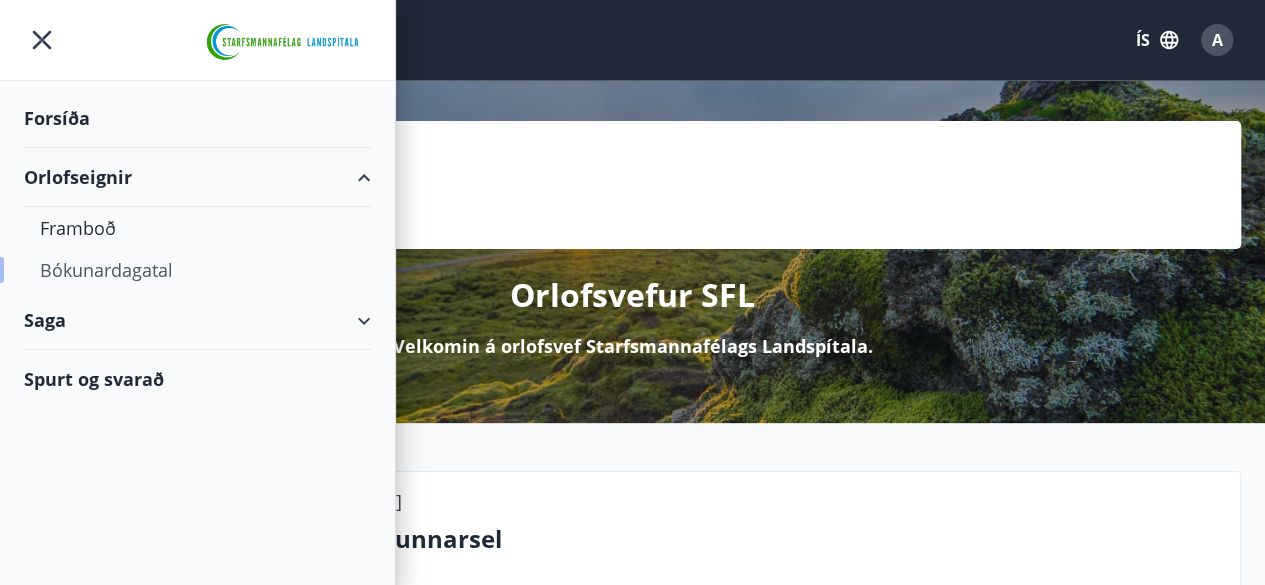 click on "Bókunardagatal" at bounding box center [197, 270] 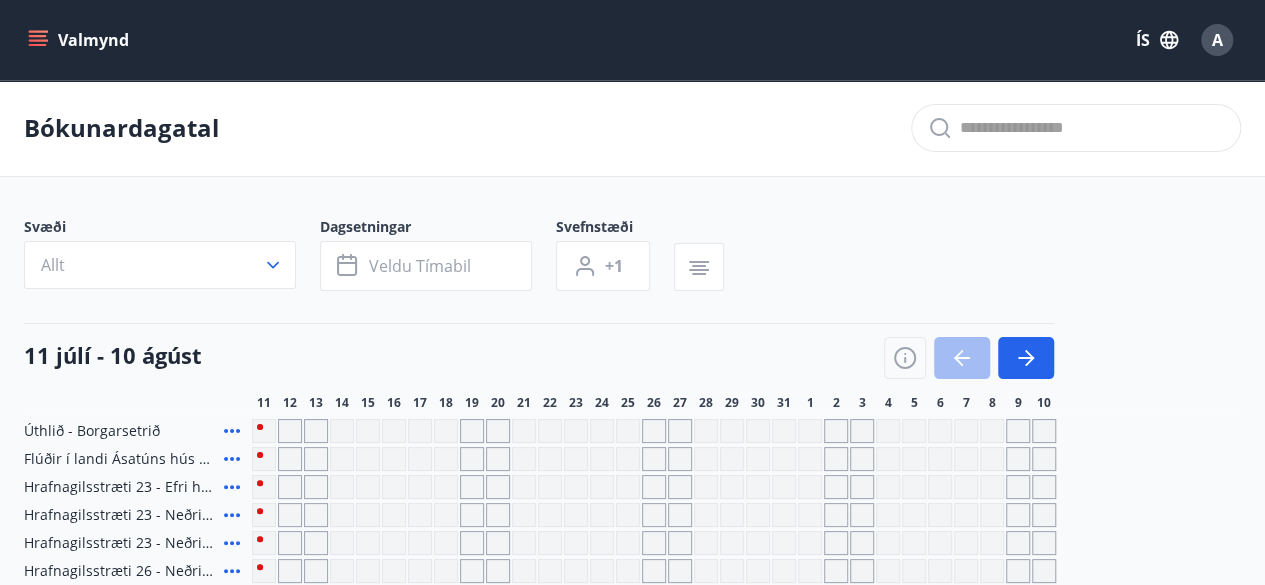 click at bounding box center [969, 358] 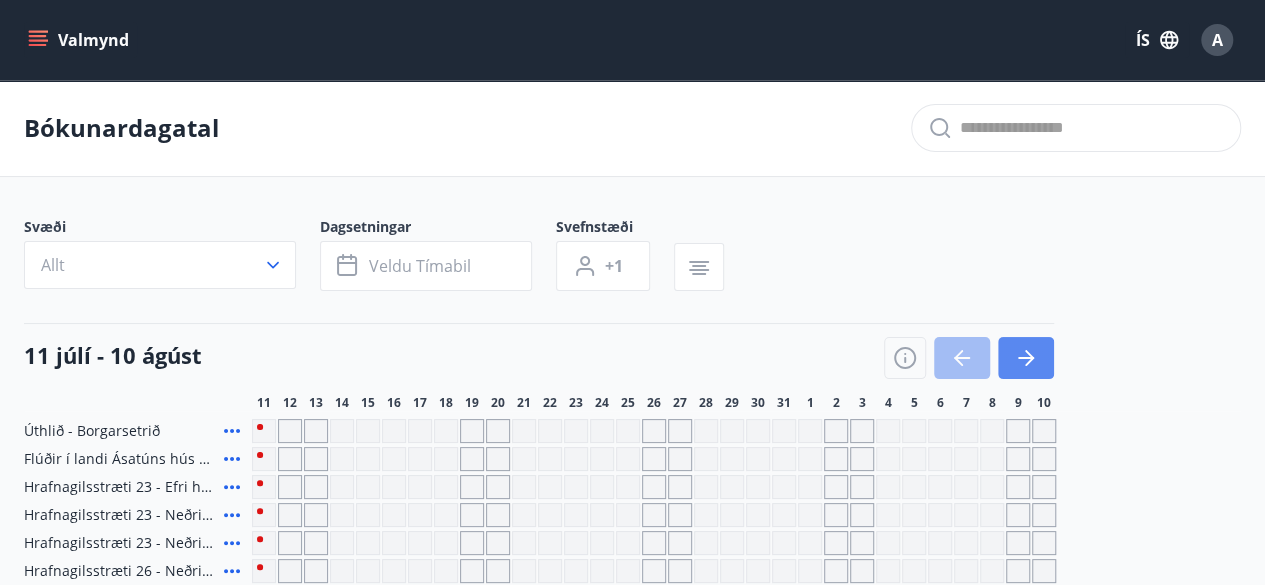 click 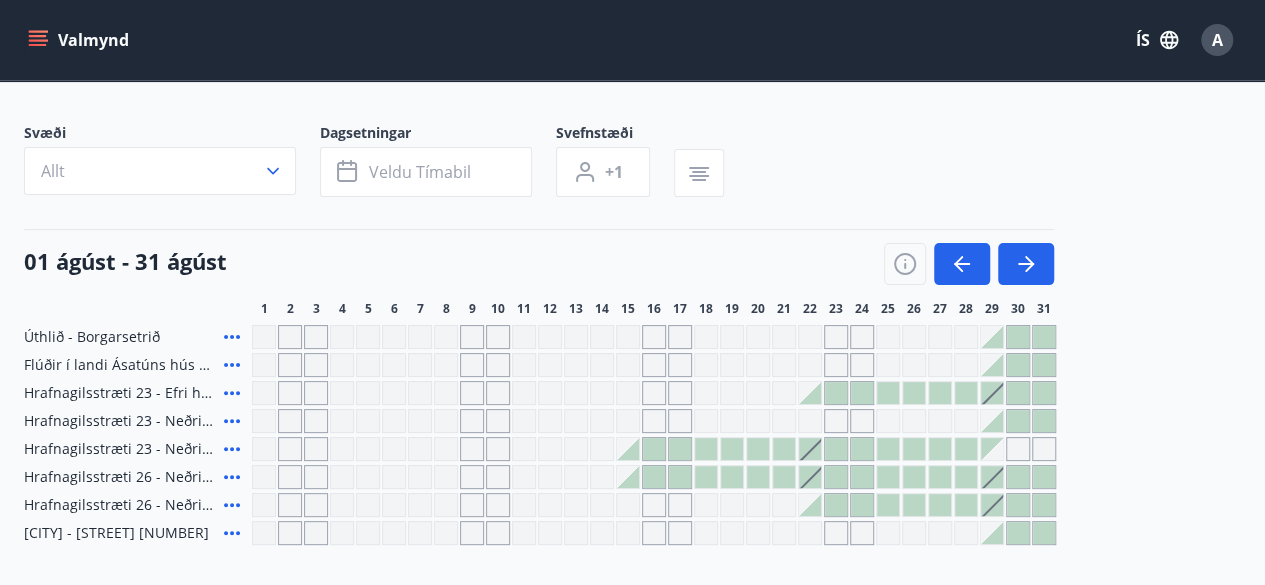 scroll, scrollTop: 200, scrollLeft: 0, axis: vertical 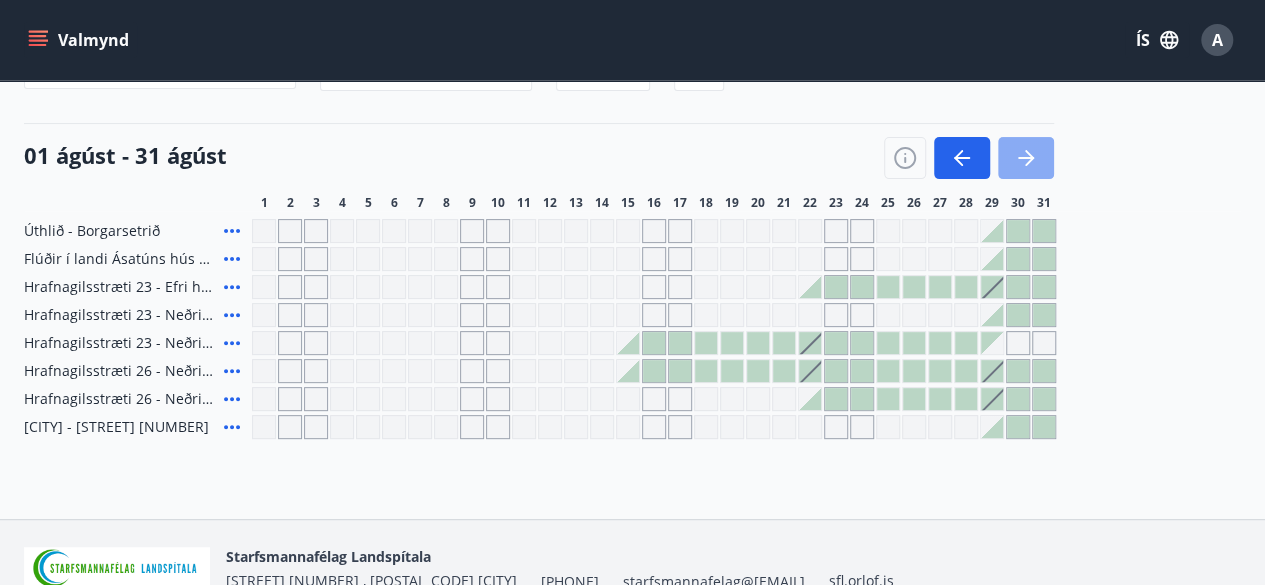 click 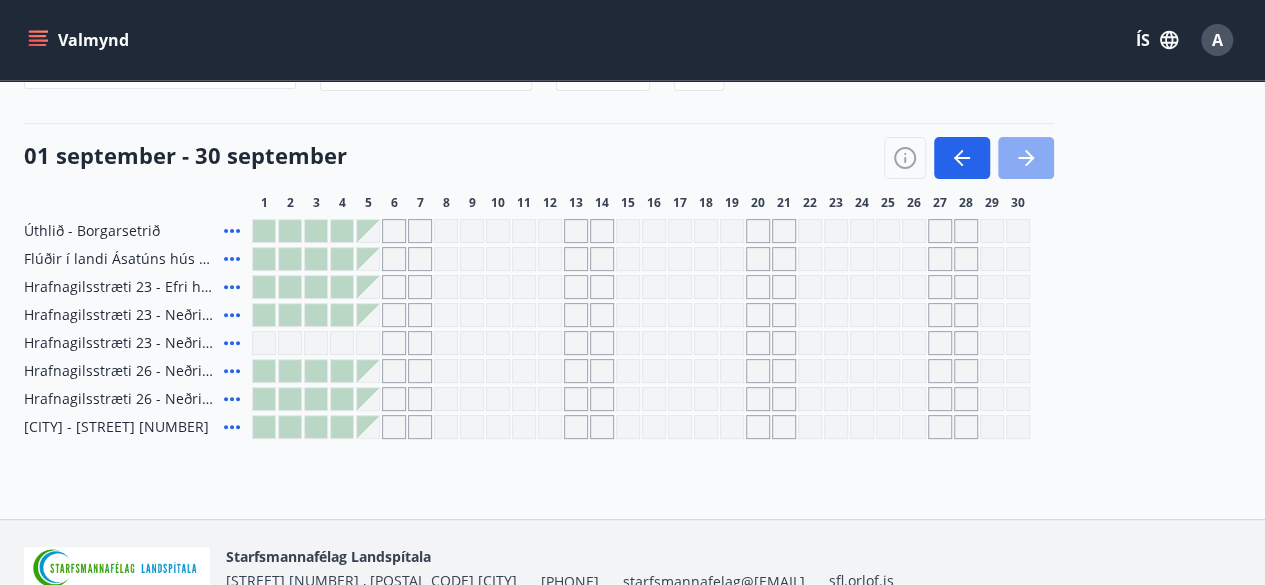 click 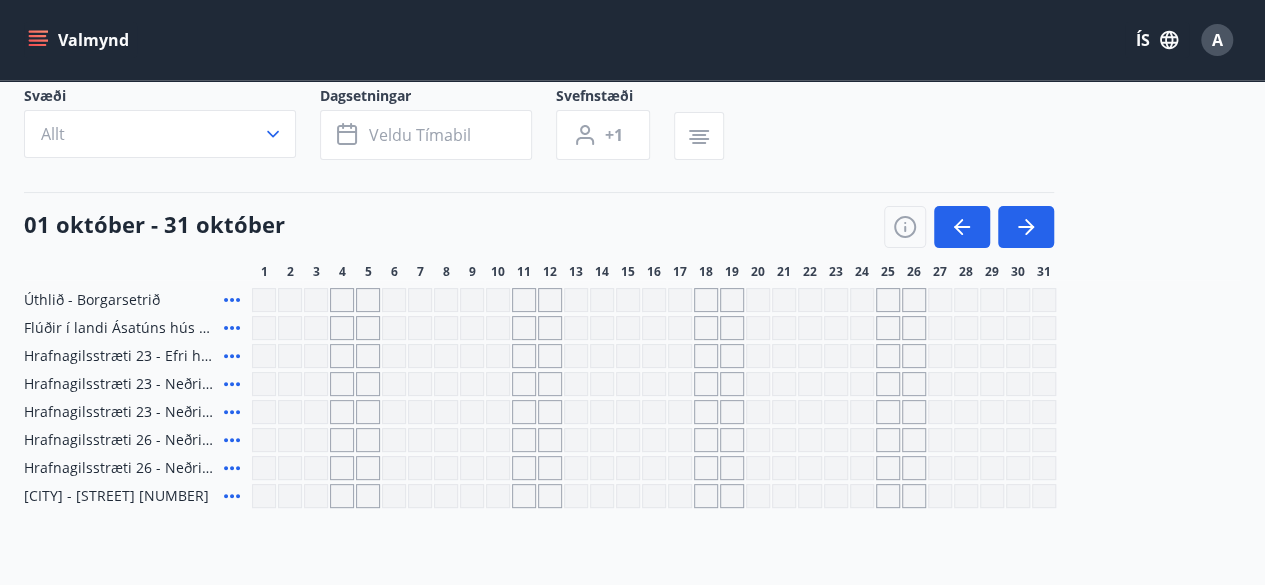 scroll, scrollTop: 100, scrollLeft: 0, axis: vertical 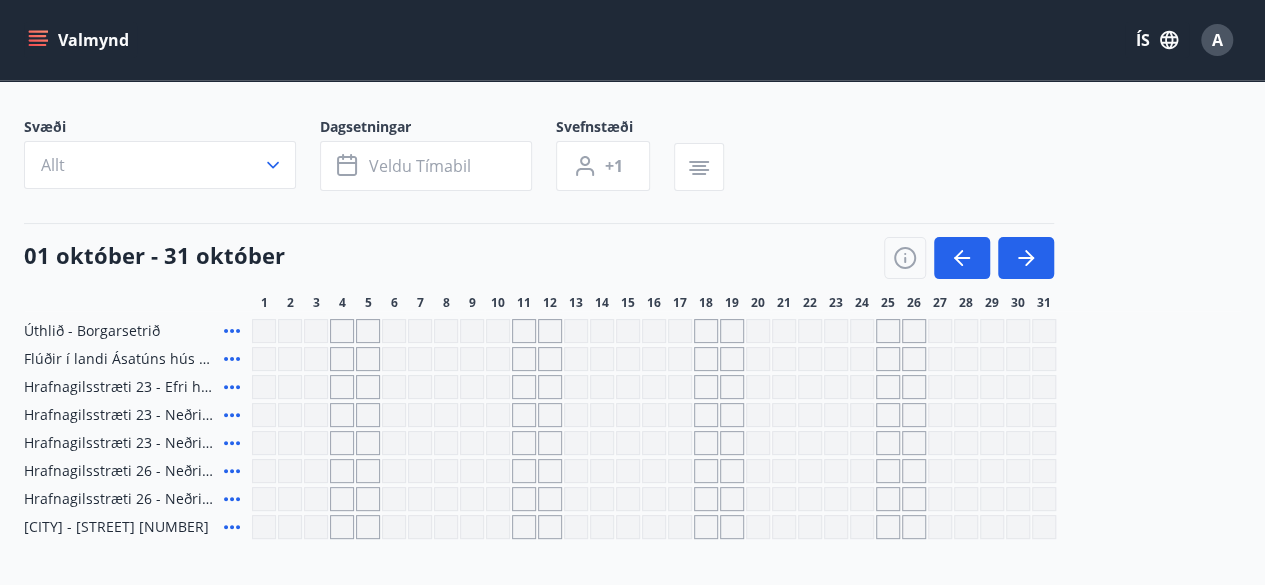 drag, startPoint x: 1164, startPoint y: 165, endPoint x: 1102, endPoint y: 137, distance: 68.0294 